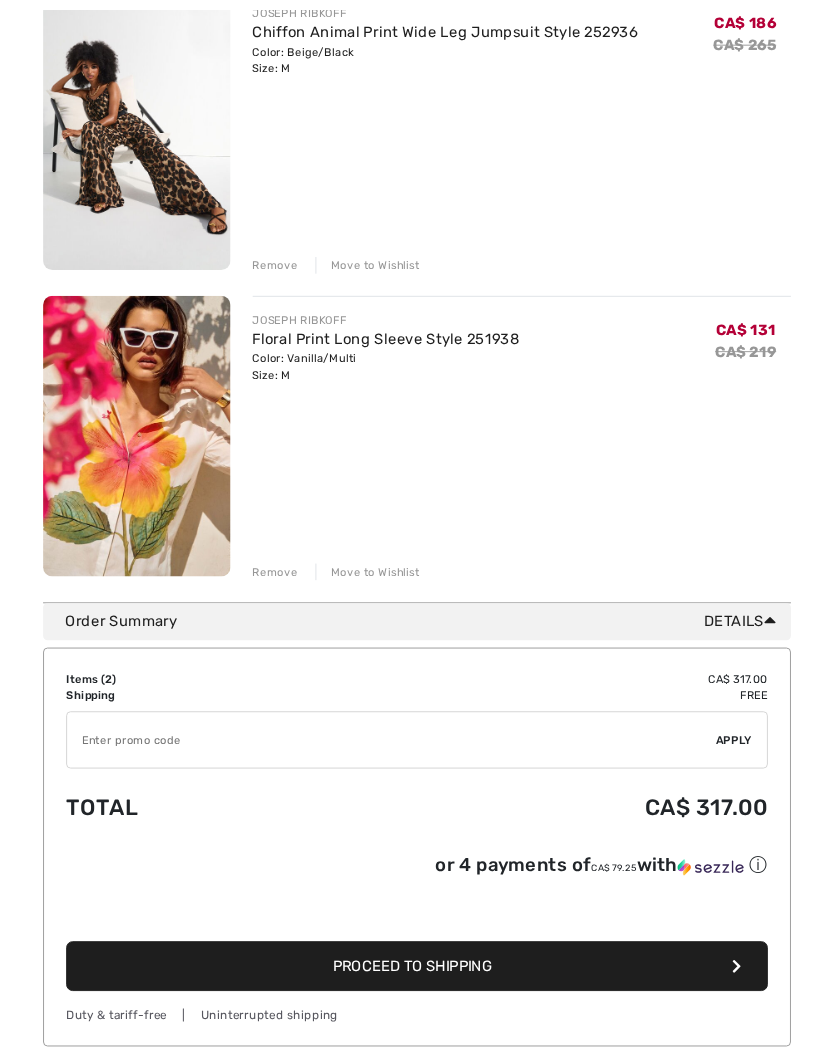 scroll, scrollTop: 308, scrollLeft: 0, axis: vertical 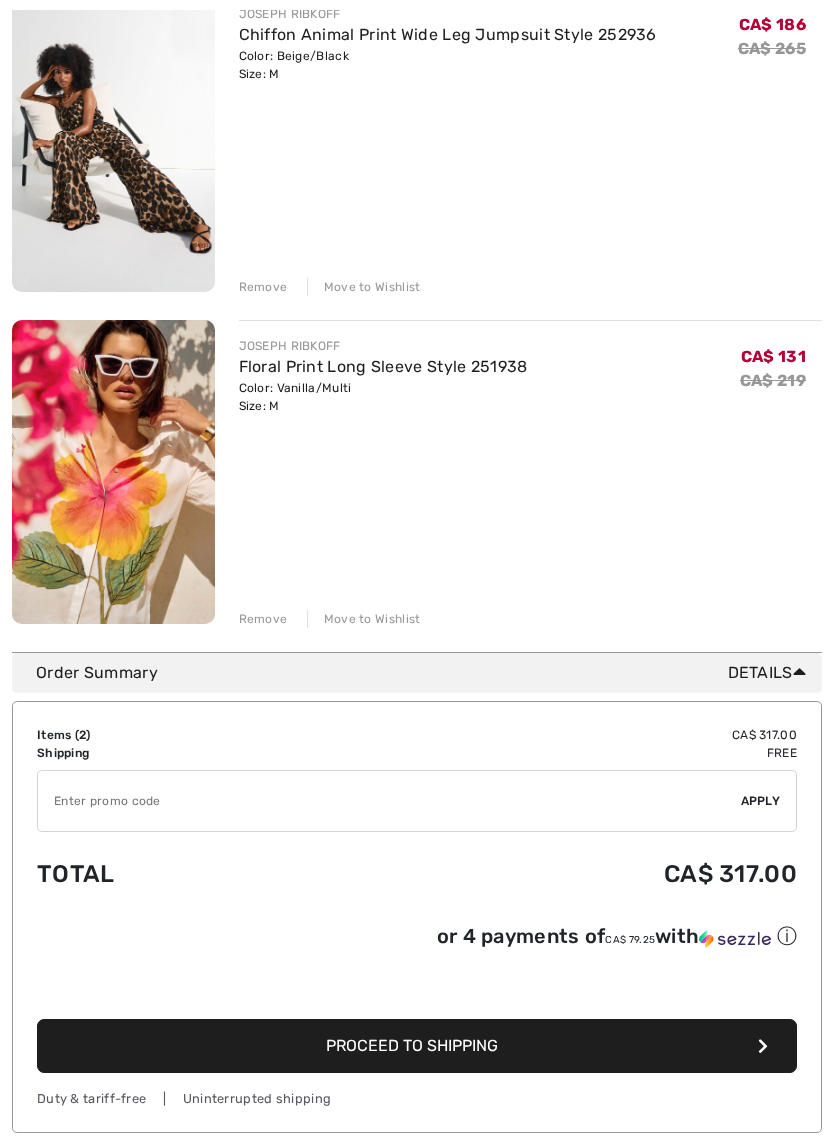 click on "Floral Print Long Sleeve Style 251938" at bounding box center (383, 366) 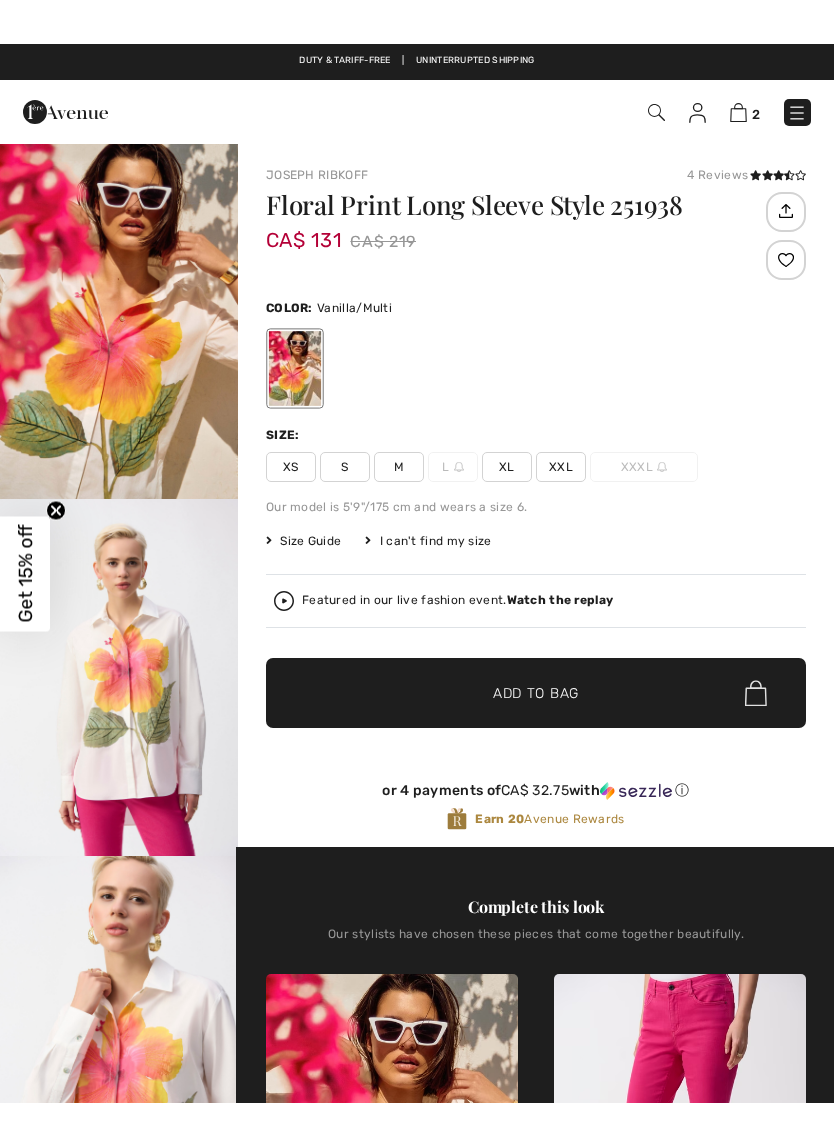 scroll, scrollTop: 141, scrollLeft: 0, axis: vertical 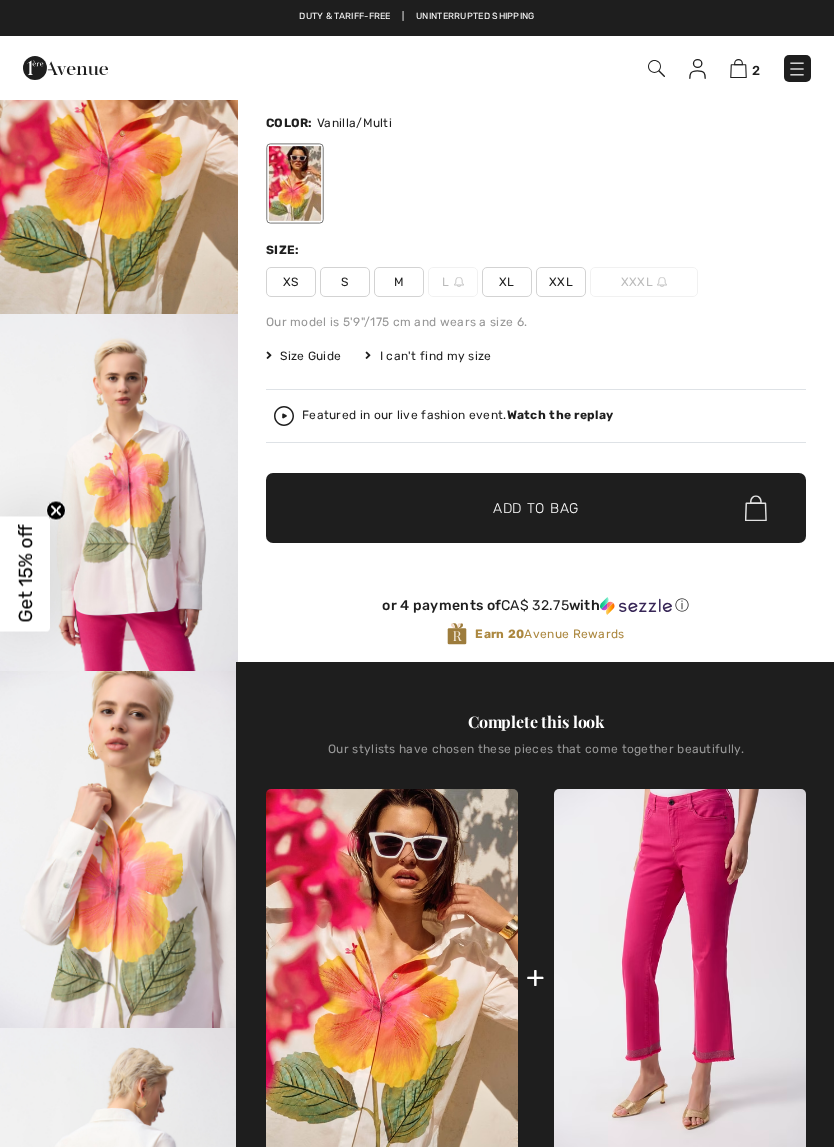 checkbox on "true" 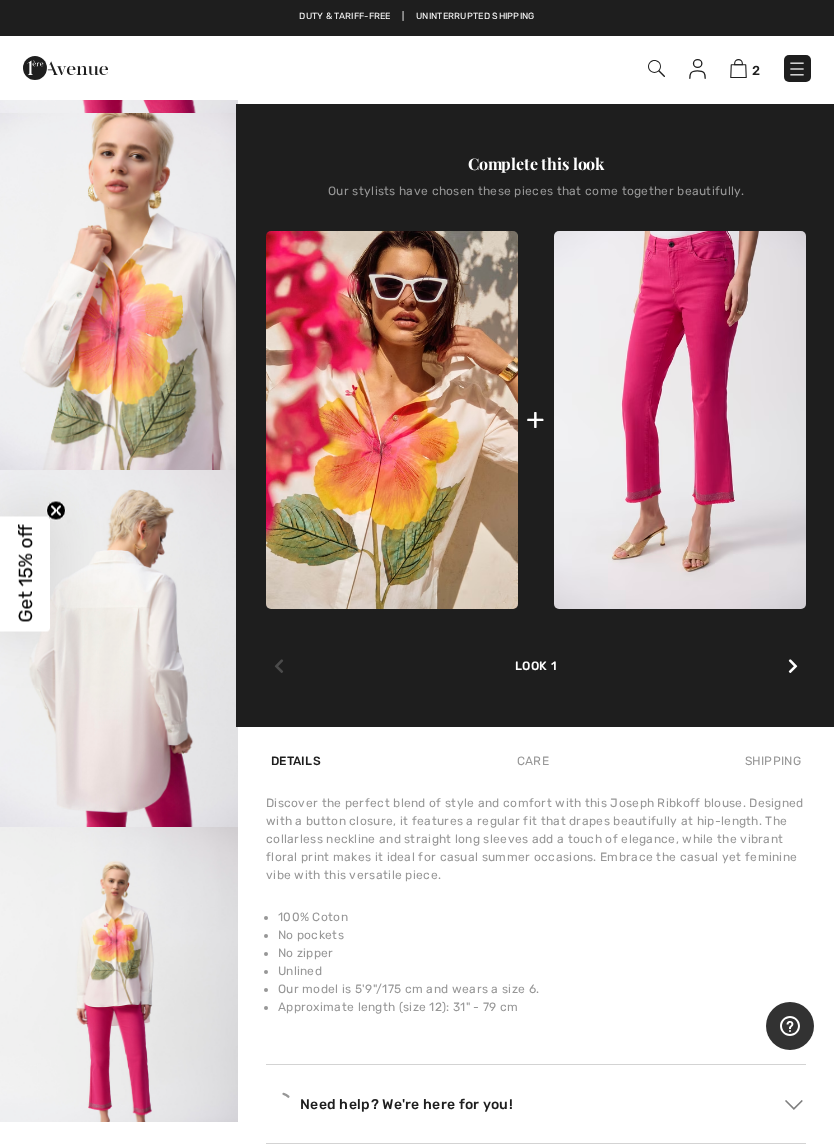 scroll, scrollTop: 704, scrollLeft: 0, axis: vertical 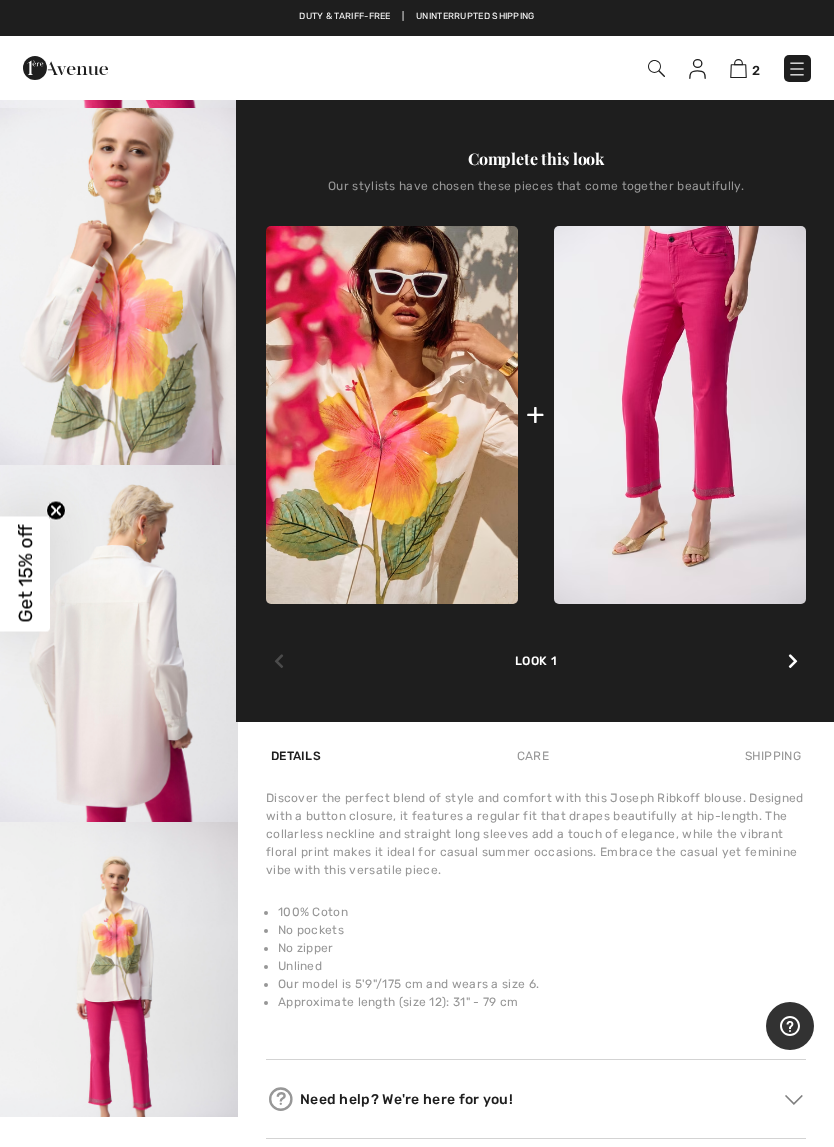 click at bounding box center (119, 286) 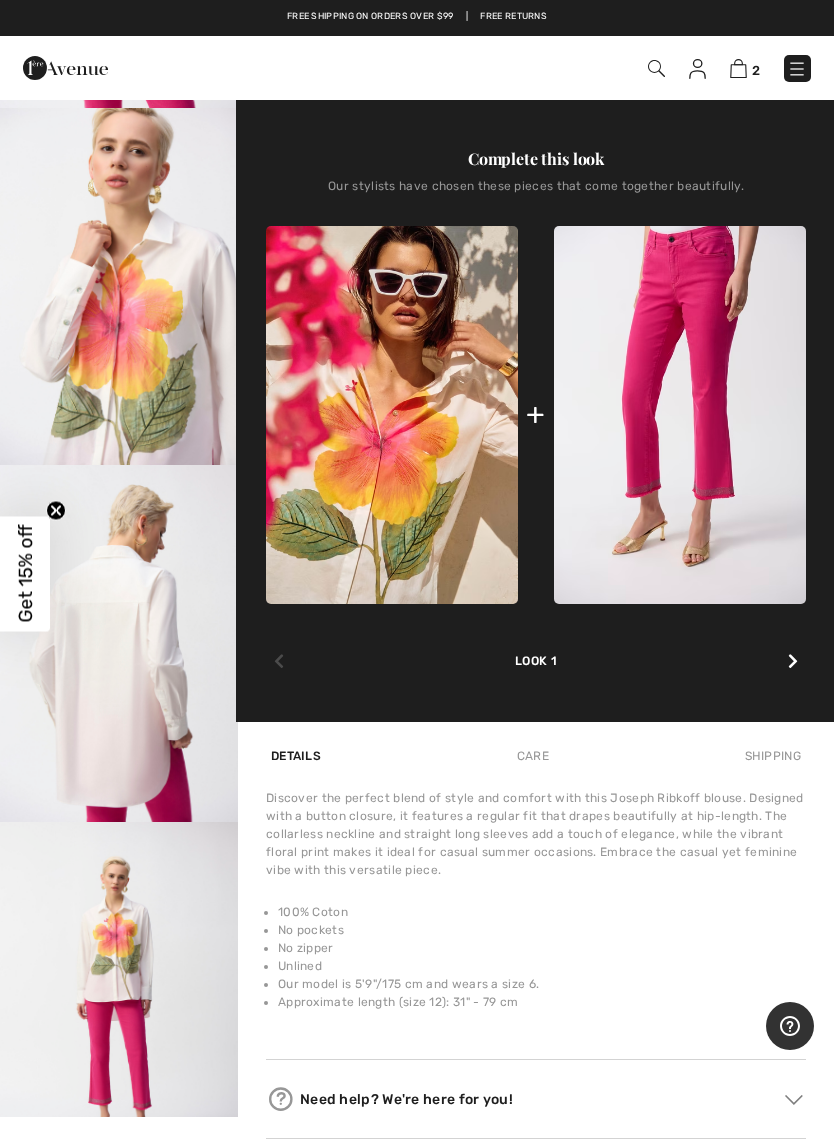 click at bounding box center [797, 69] 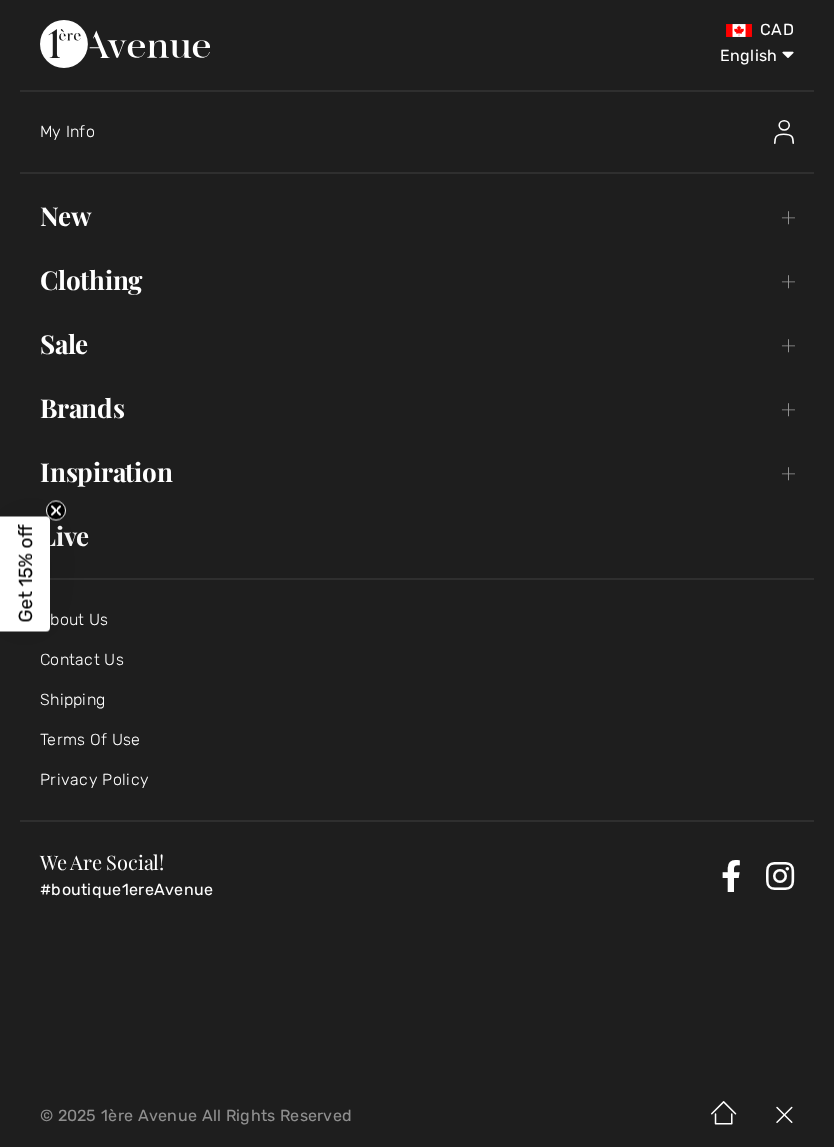 click on "New Toggle submenu" at bounding box center (417, 216) 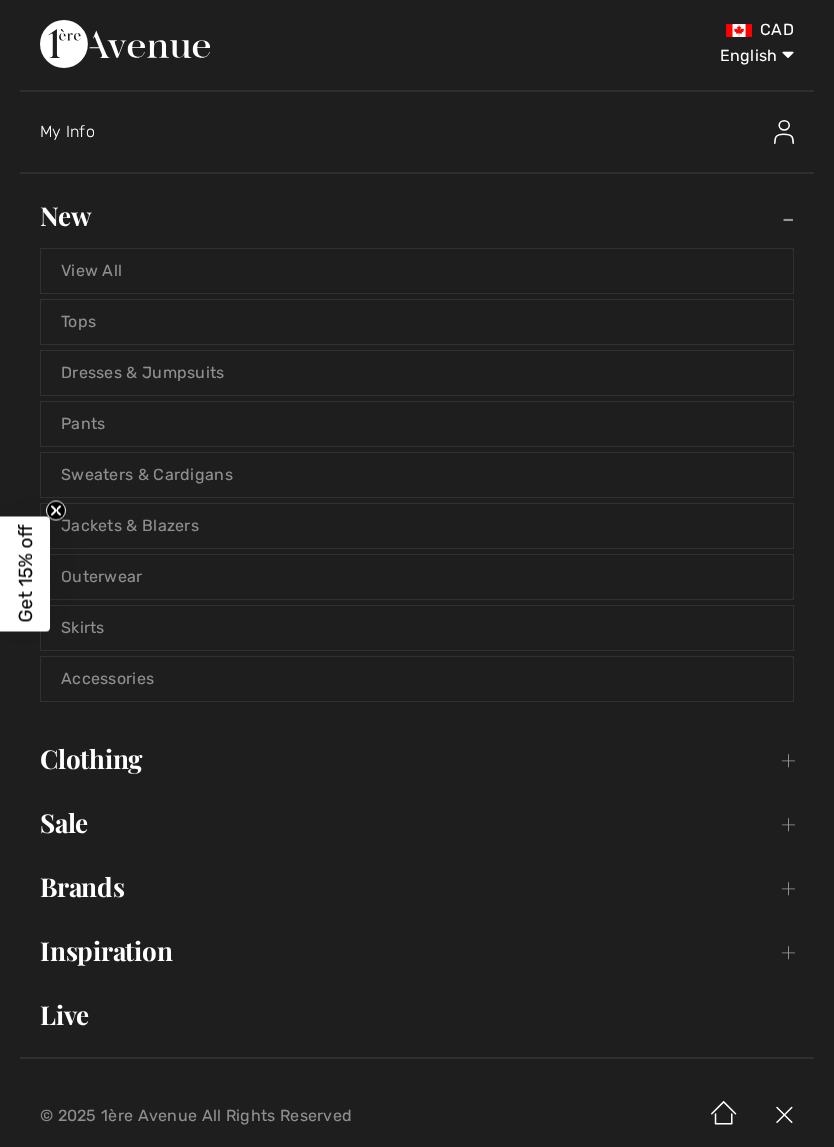 click on "Dresses & Jumpsuits" at bounding box center (417, 373) 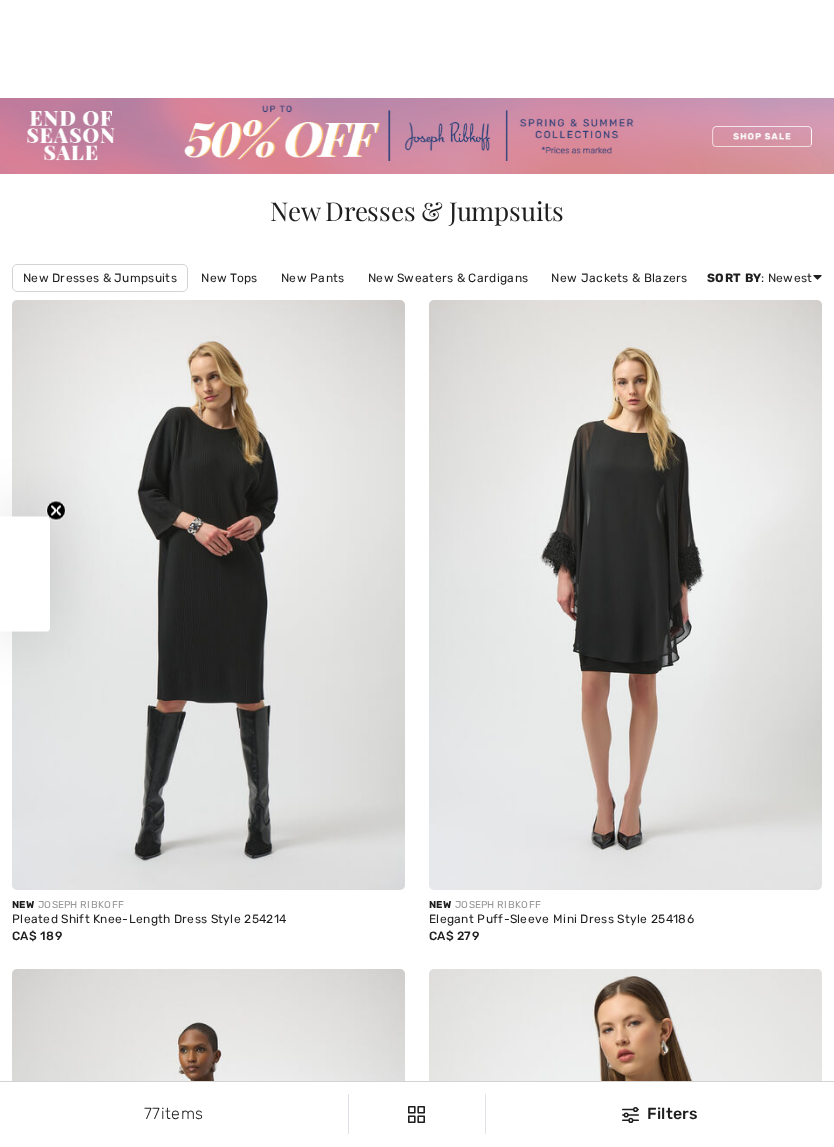 checkbox on "true" 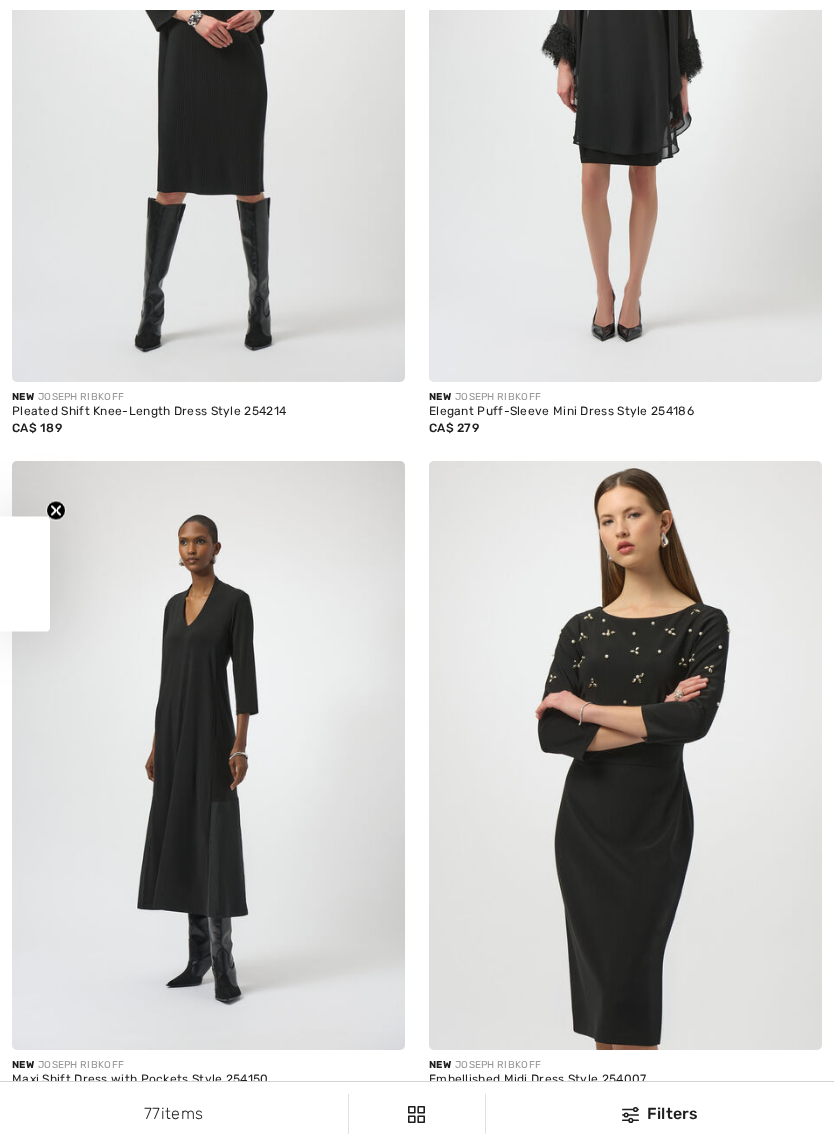 scroll, scrollTop: 0, scrollLeft: 0, axis: both 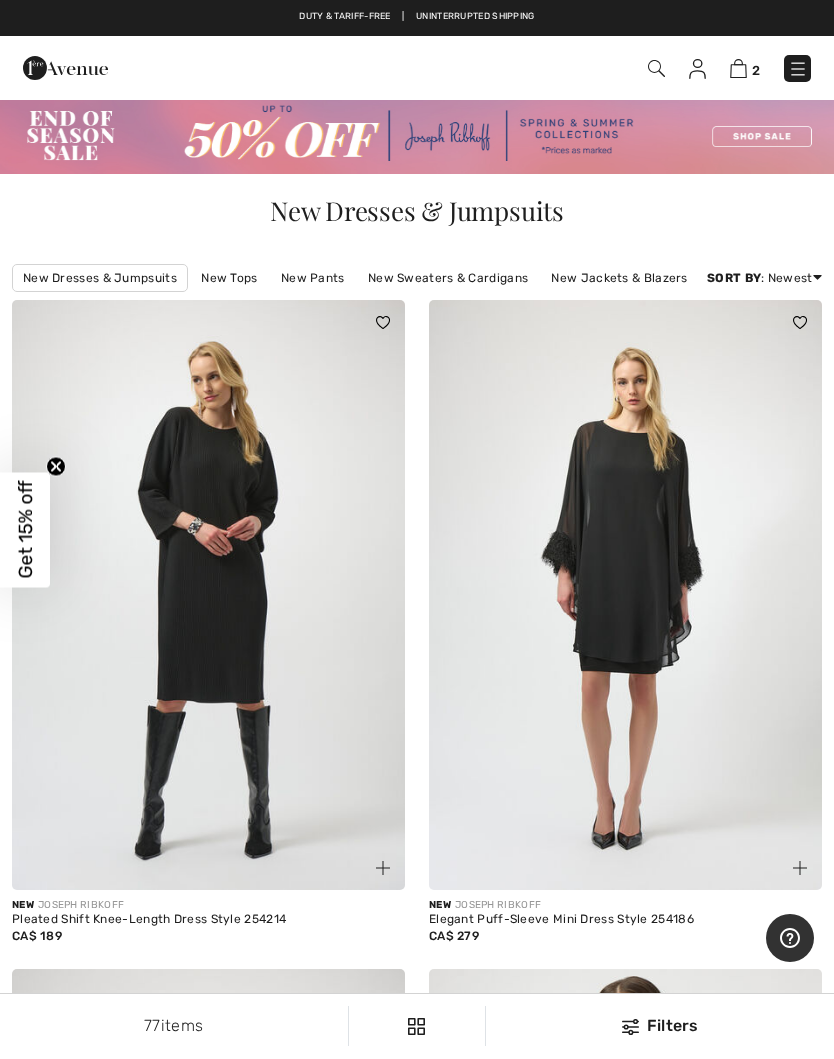 click at bounding box center (417, 136) 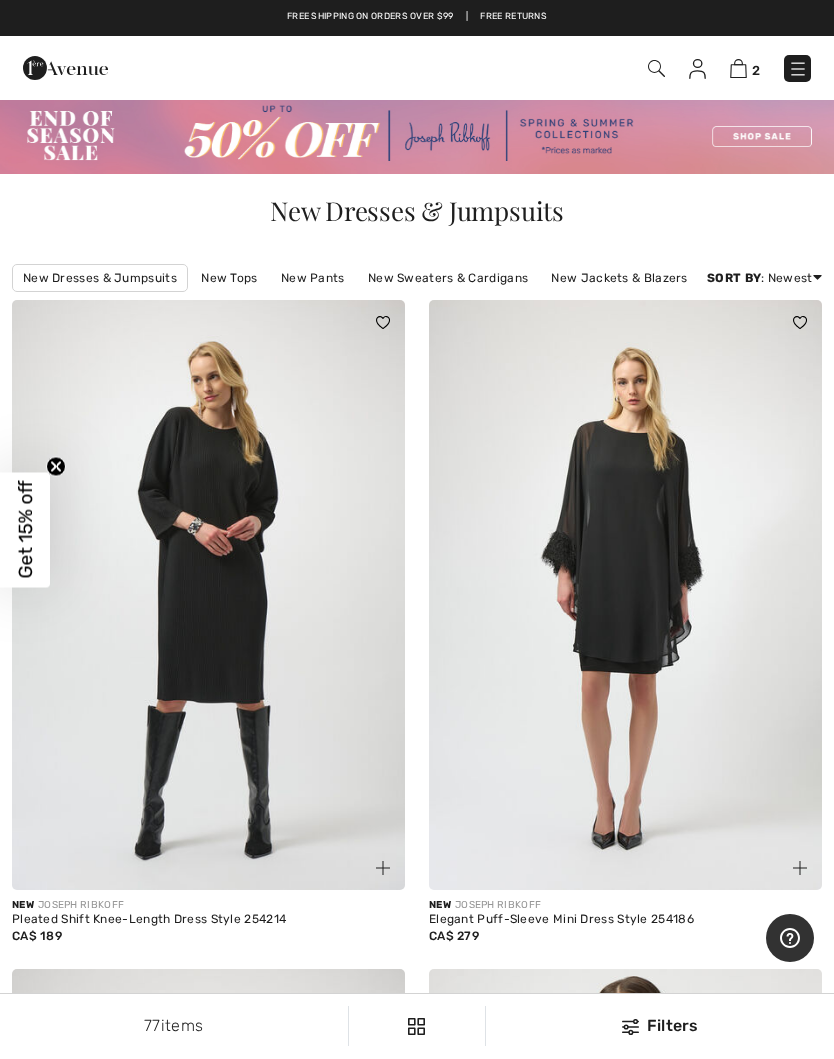 click at bounding box center (798, 69) 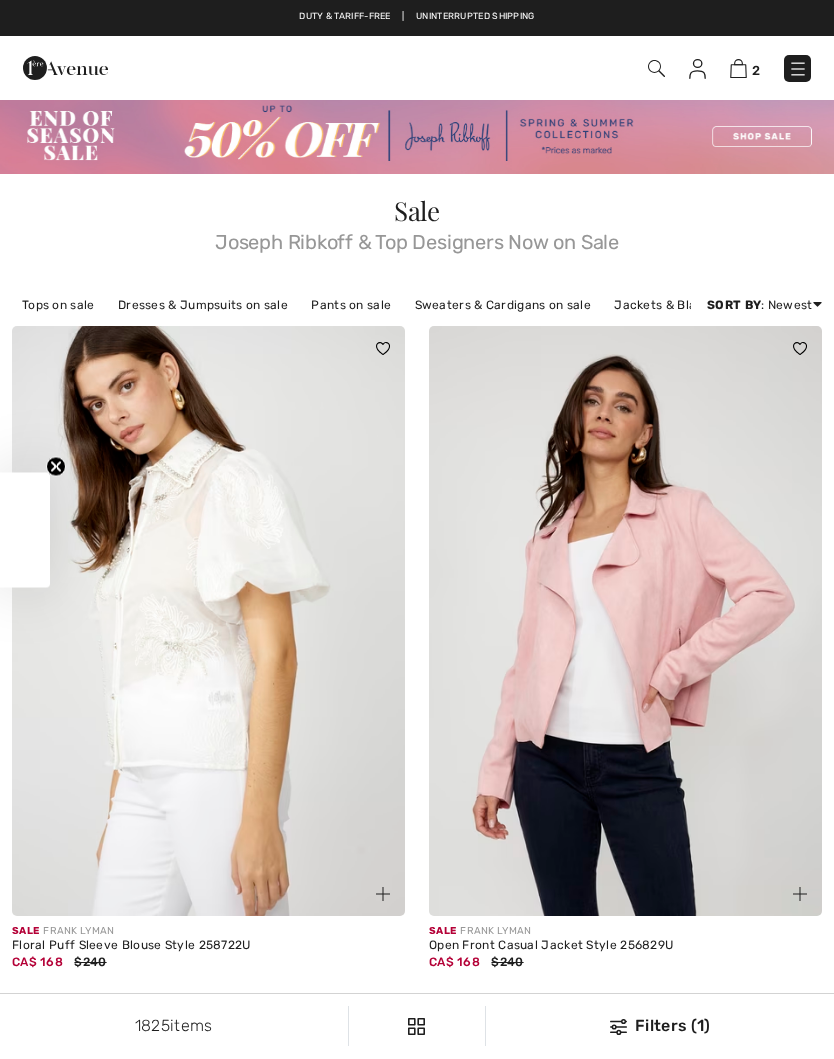 checkbox on "true" 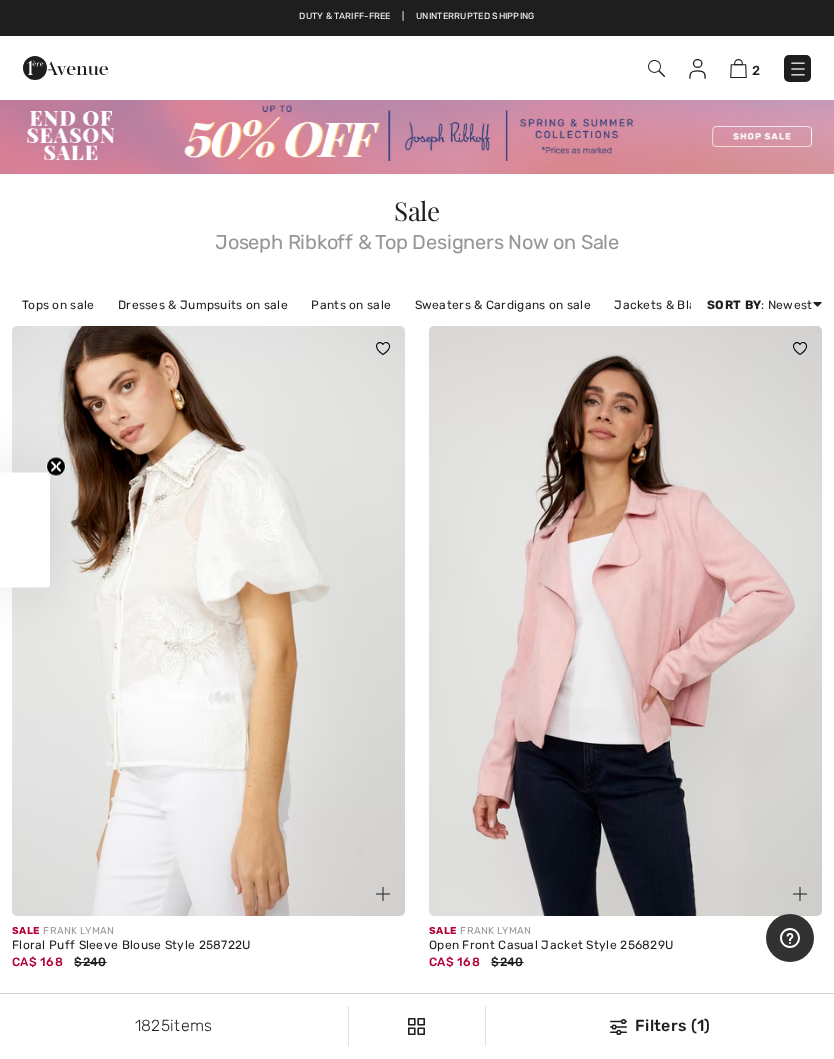 scroll, scrollTop: 0, scrollLeft: 0, axis: both 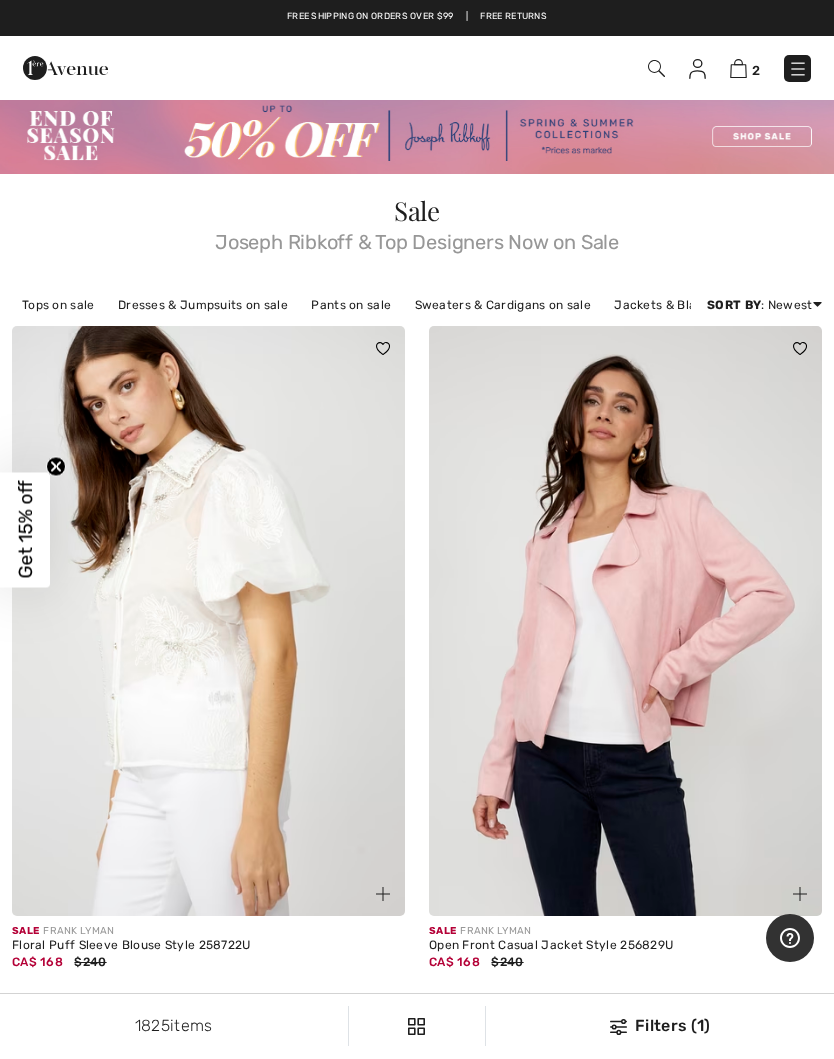click at bounding box center (798, 69) 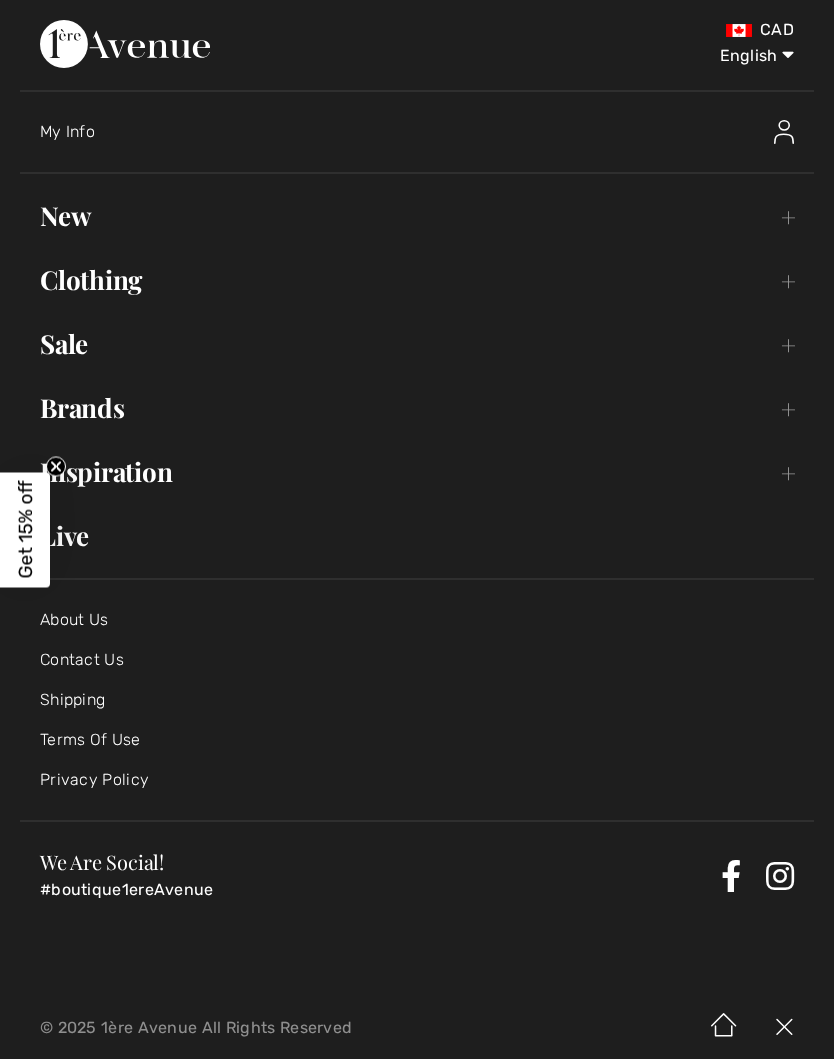 click on "Brands Open submenu" at bounding box center (417, 408) 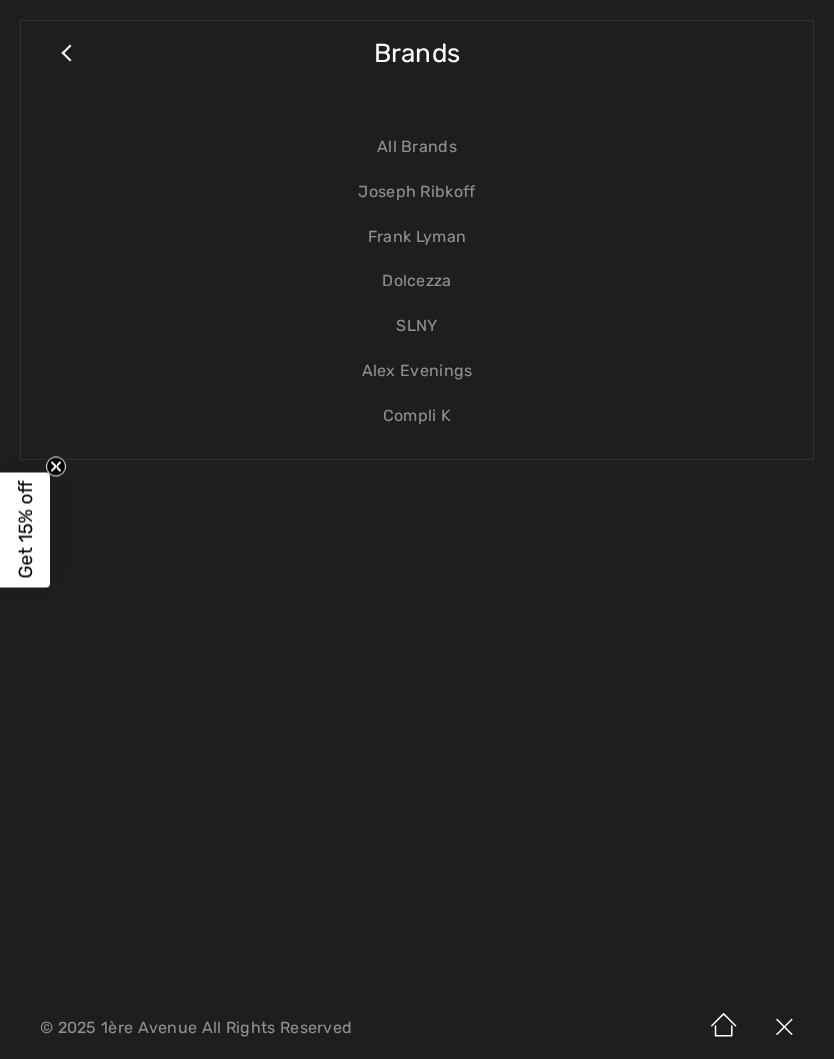 click on "Frank Lyman" at bounding box center (417, 237) 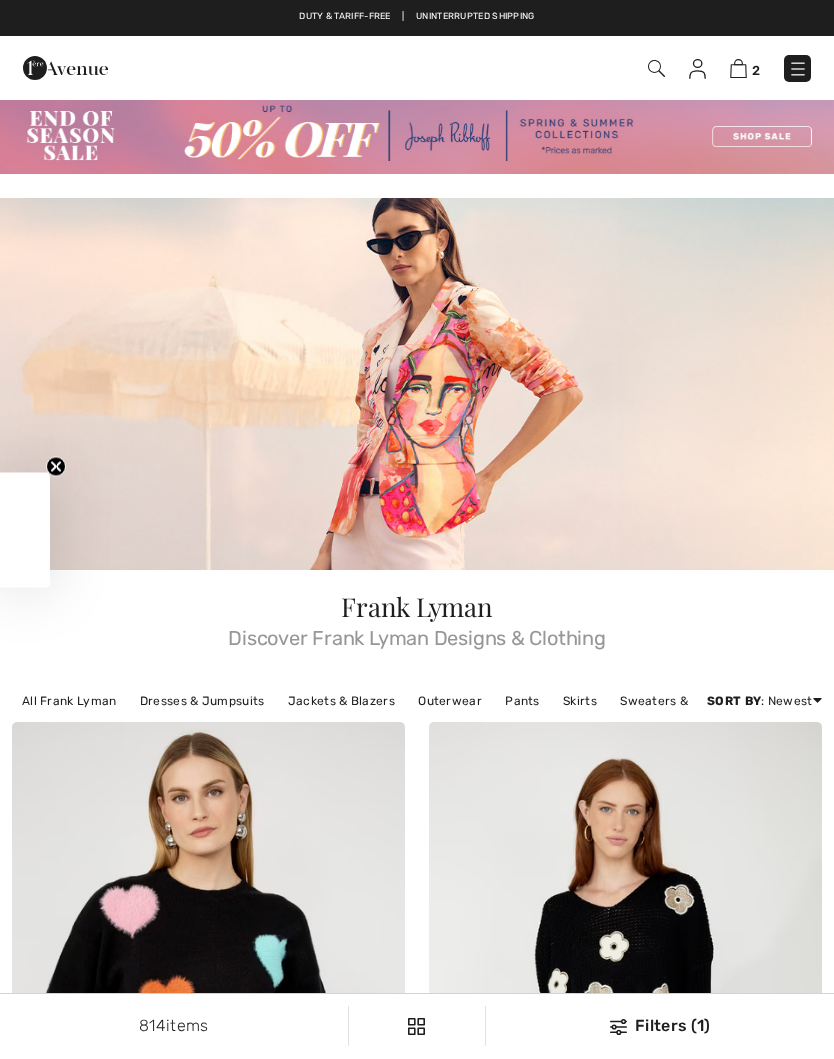 checkbox on "true" 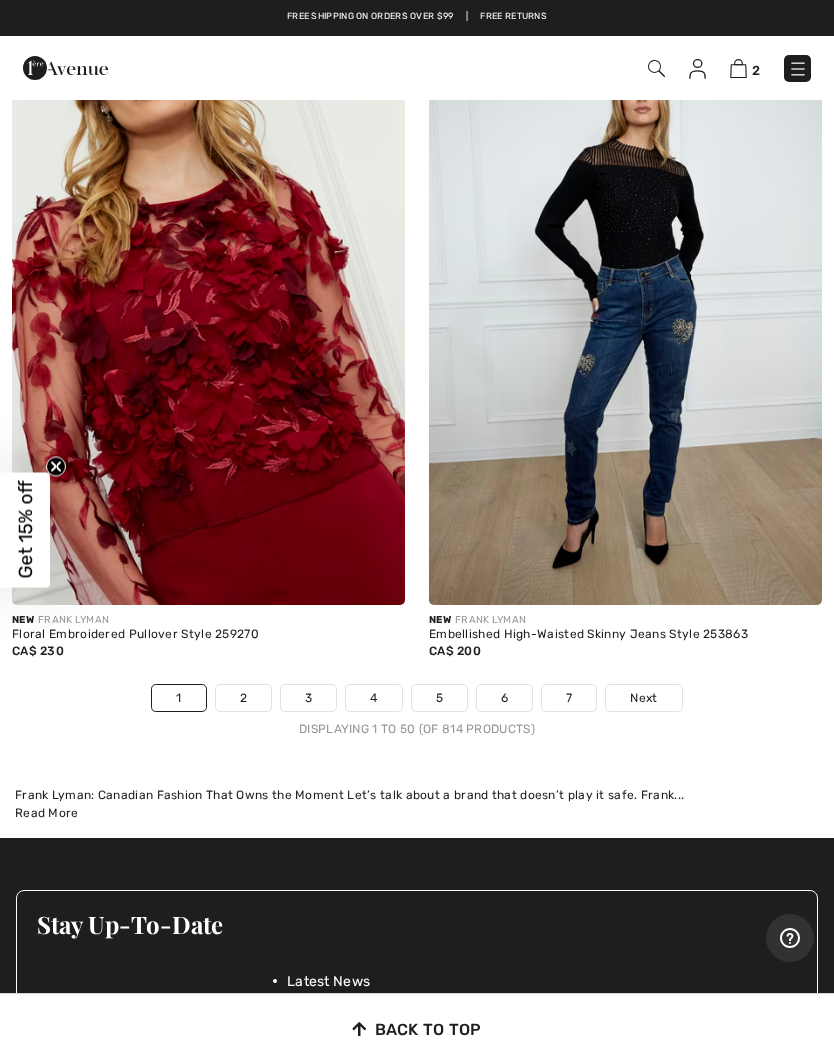 scroll, scrollTop: 17467, scrollLeft: 0, axis: vertical 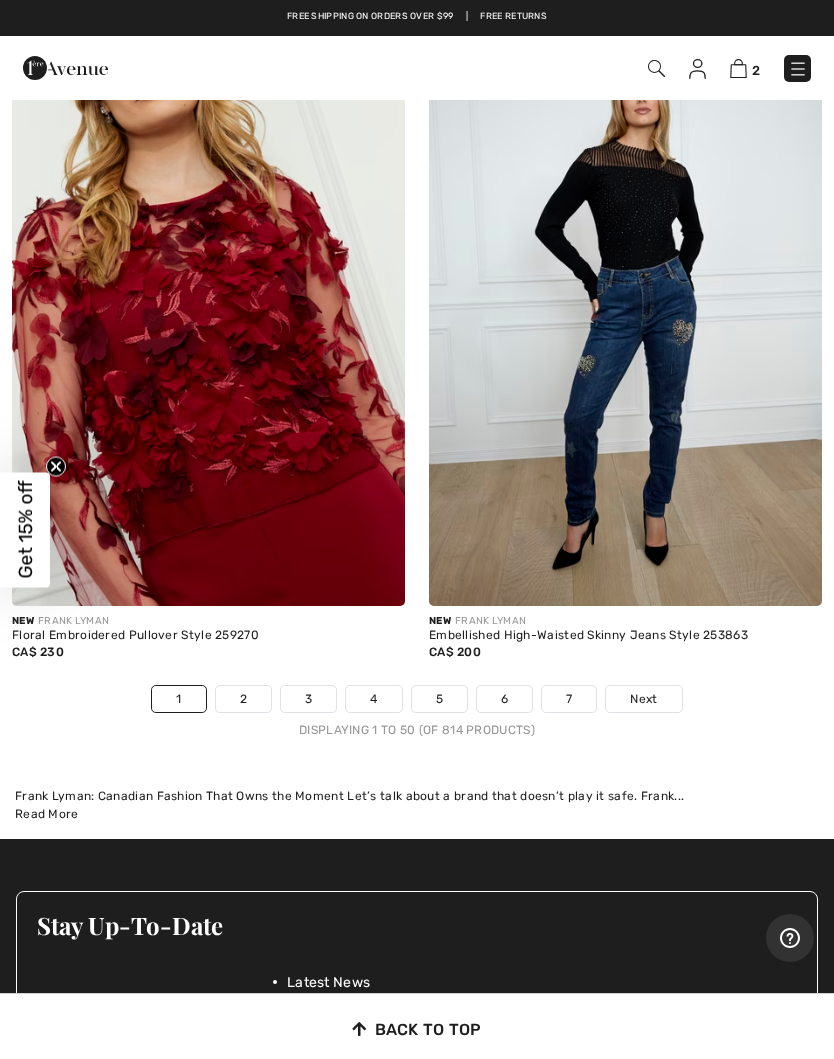 click on "2" at bounding box center (243, 699) 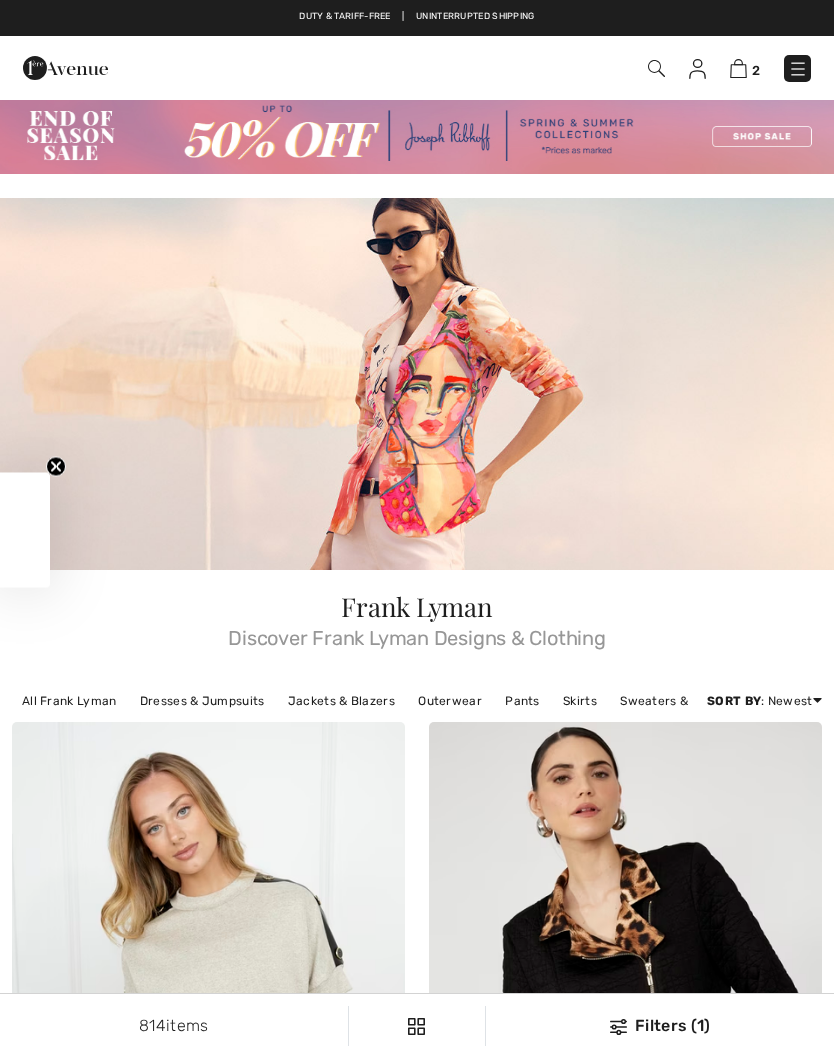 checkbox on "true" 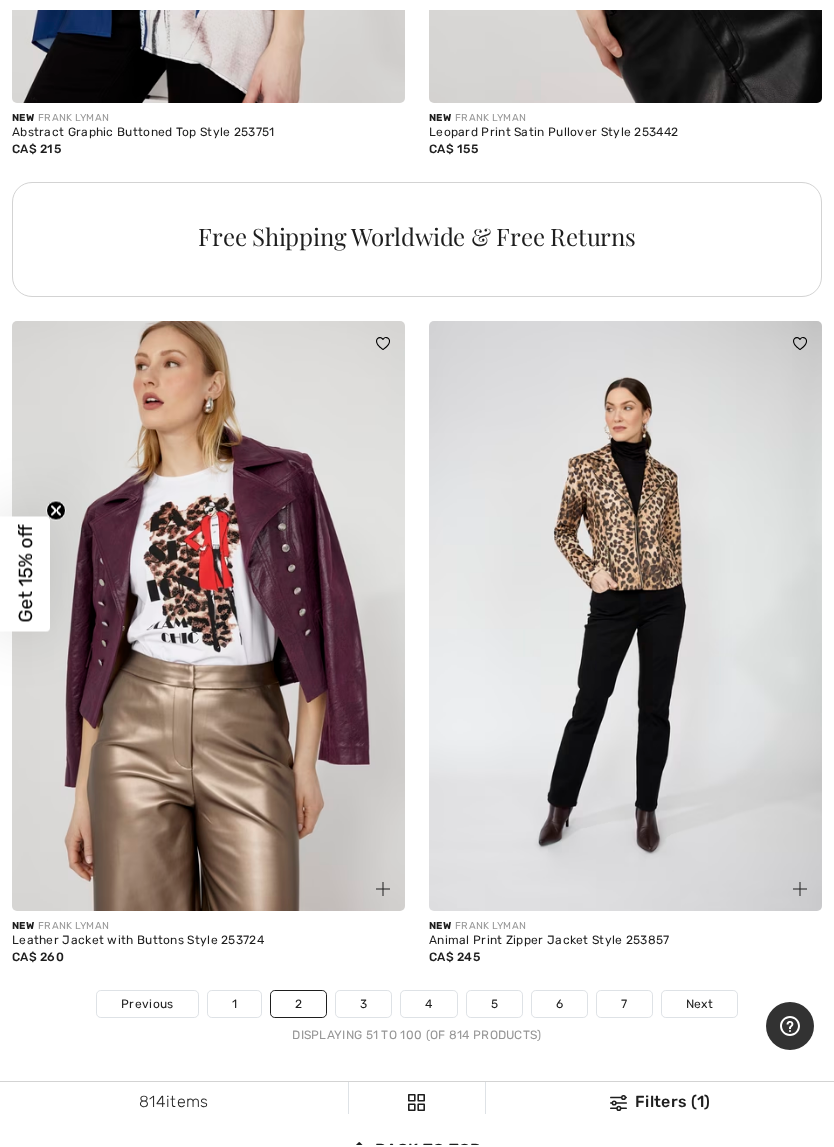 scroll, scrollTop: 17122, scrollLeft: 0, axis: vertical 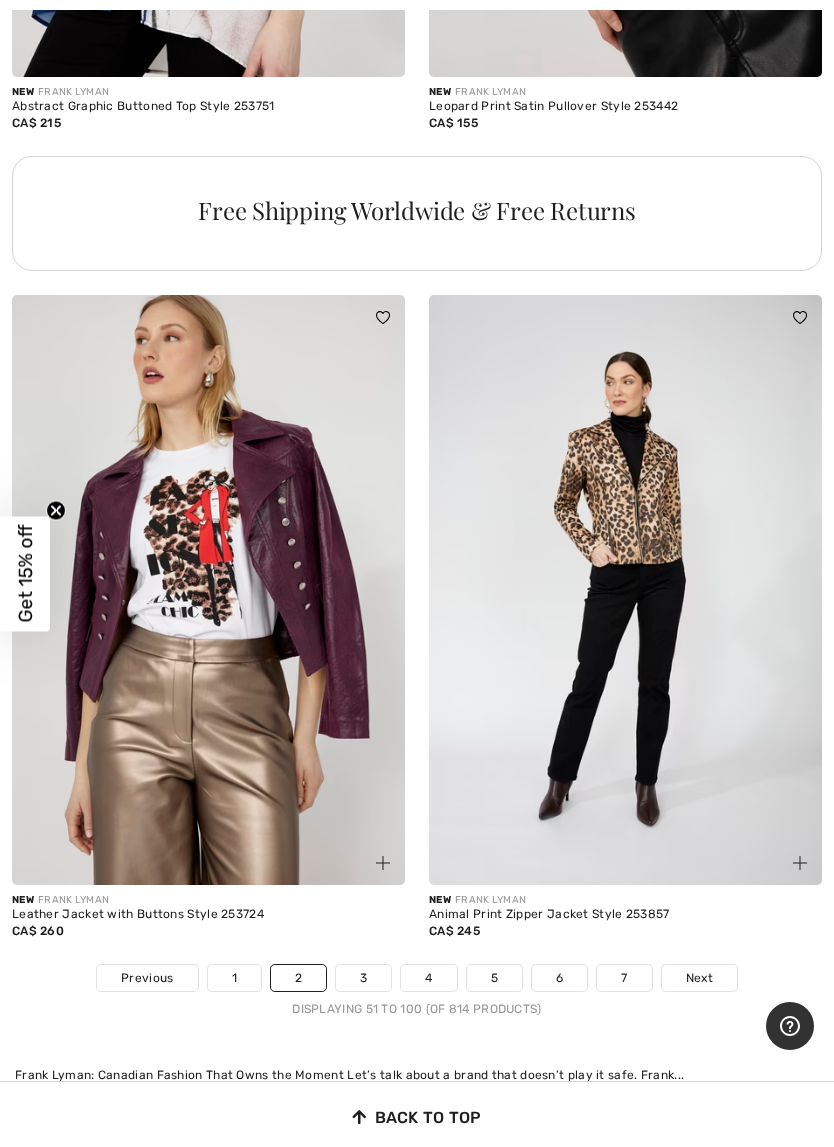 click on "3" at bounding box center (363, 978) 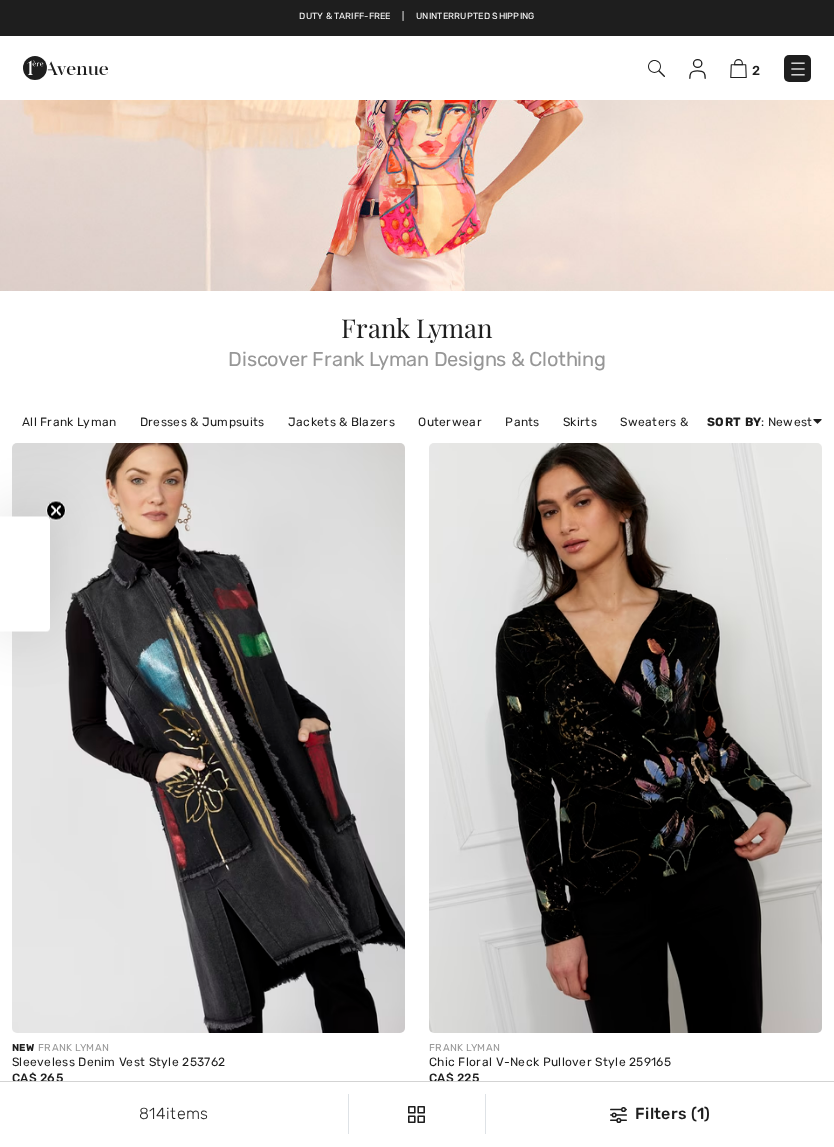 scroll, scrollTop: 0, scrollLeft: 0, axis: both 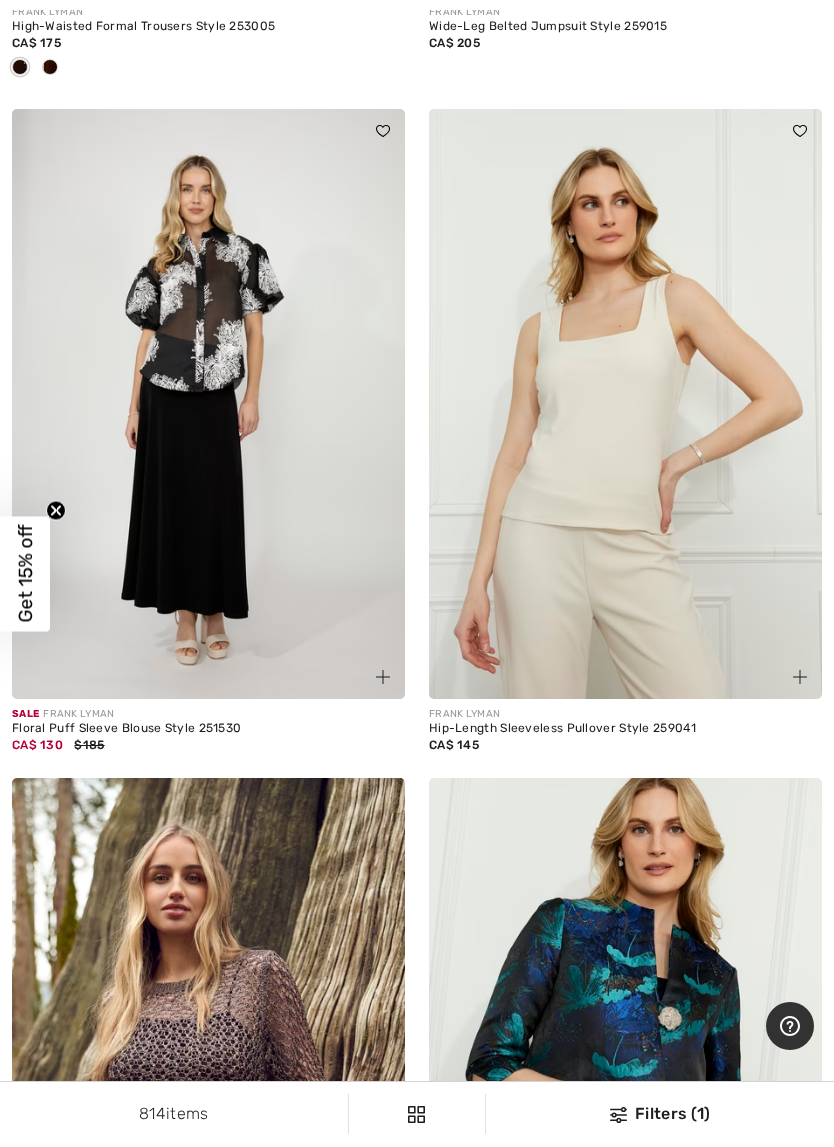 click at bounding box center [208, 404] 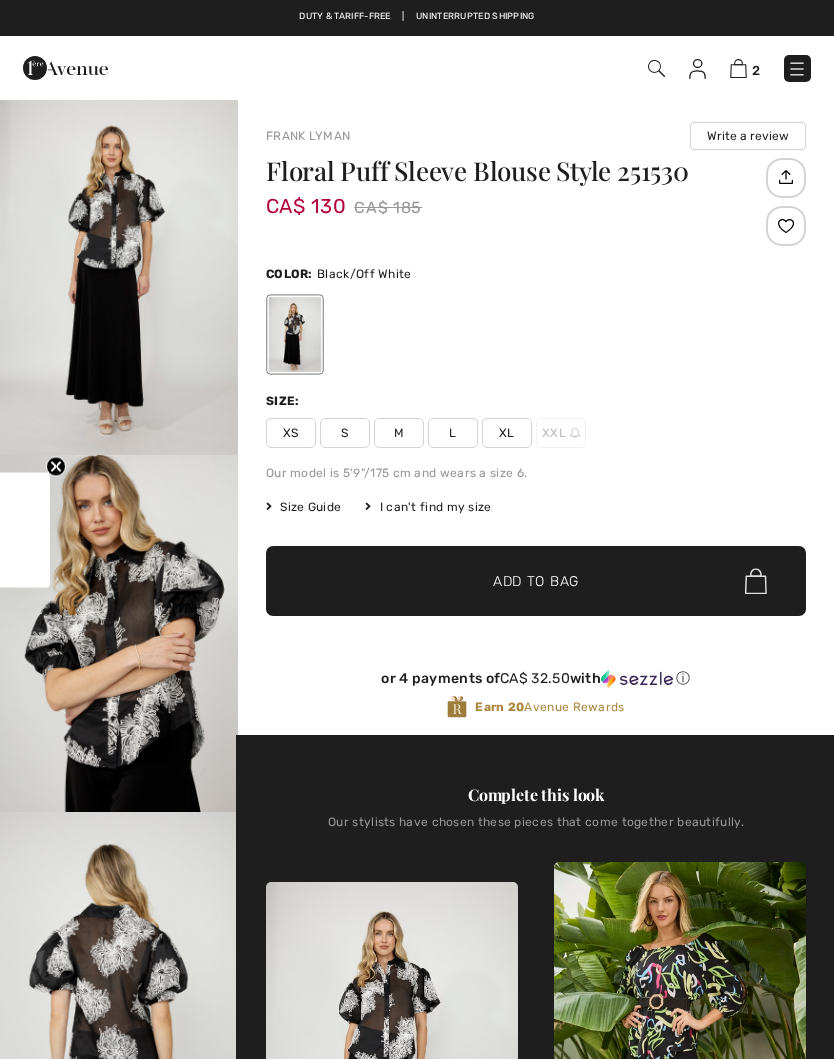 scroll, scrollTop: 0, scrollLeft: 0, axis: both 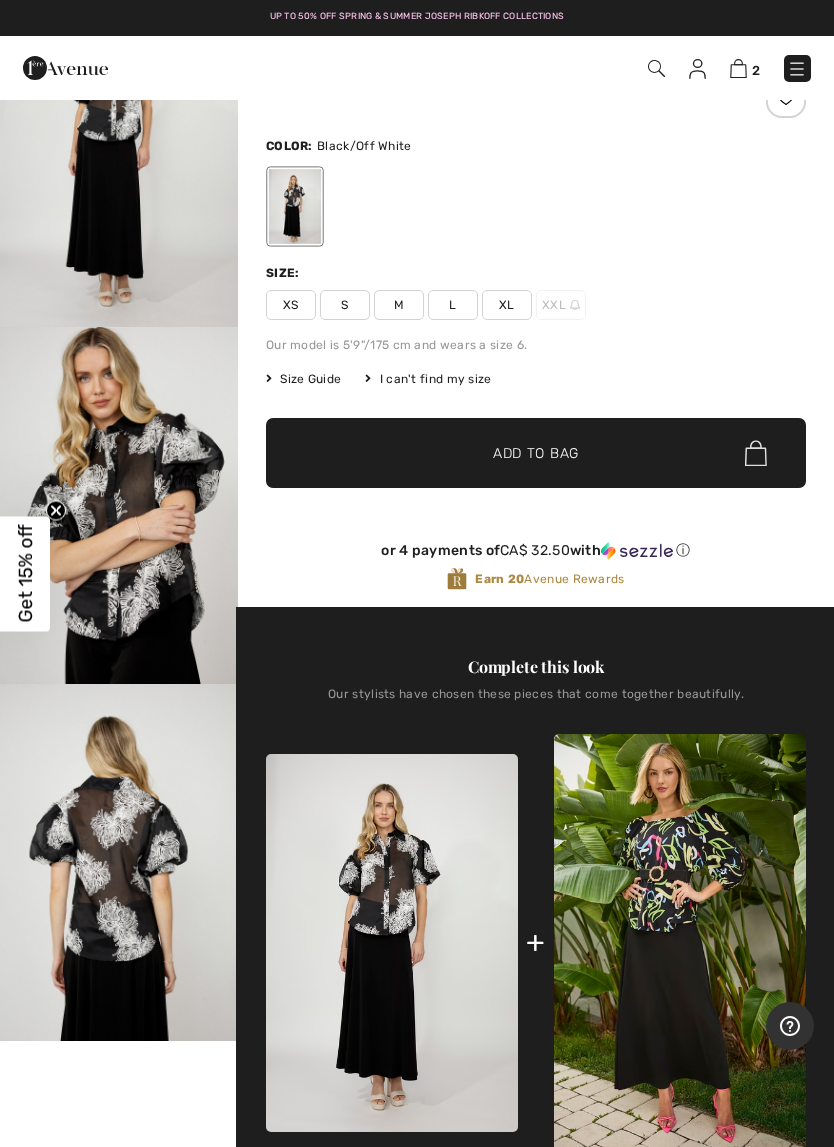 click at bounding box center (119, 862) 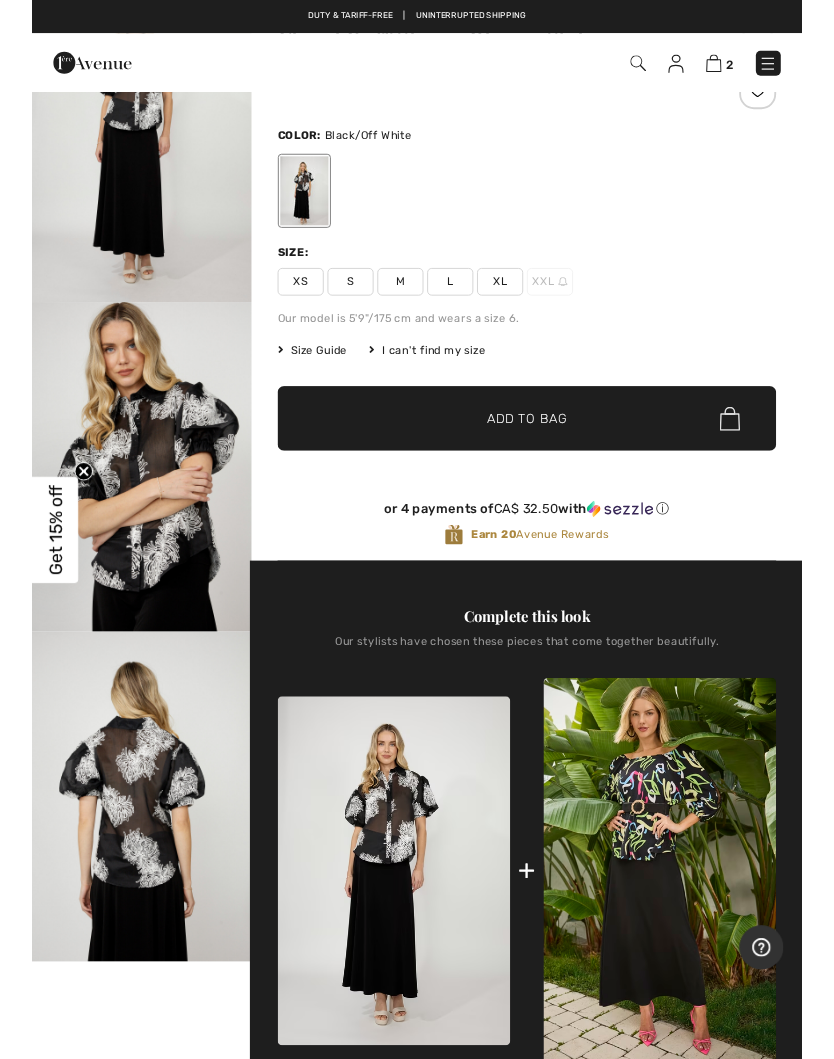 scroll, scrollTop: 0, scrollLeft: 0, axis: both 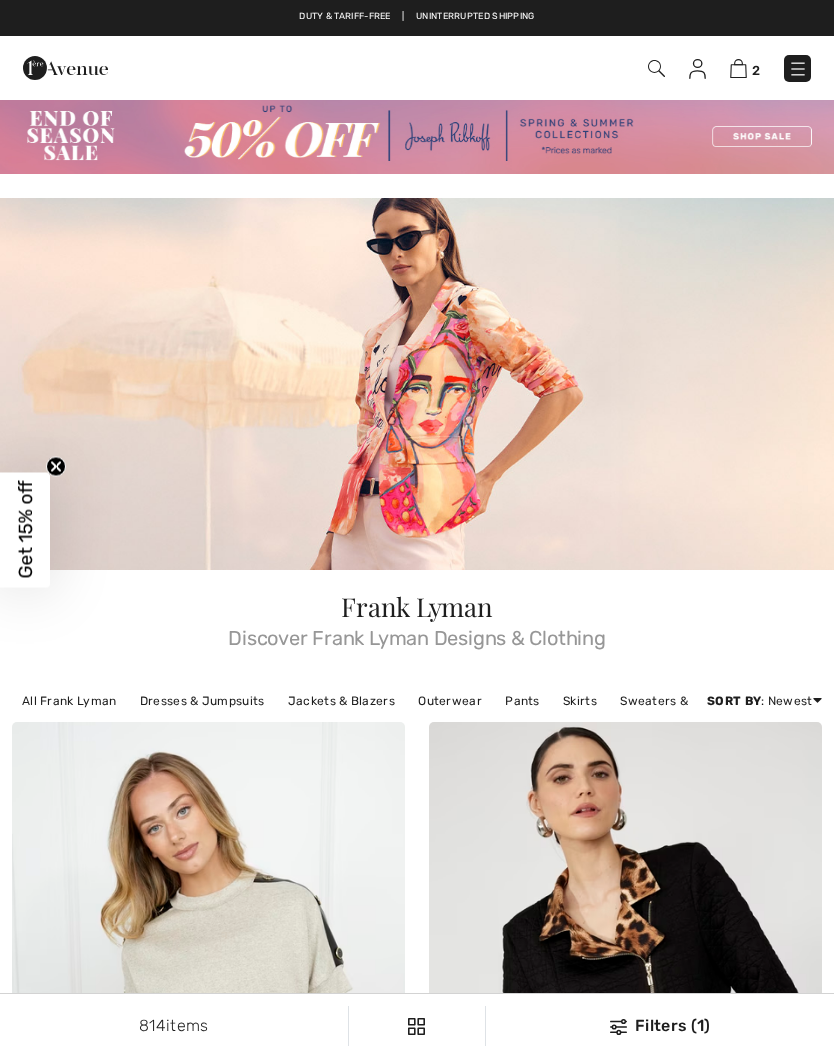 checkbox on "true" 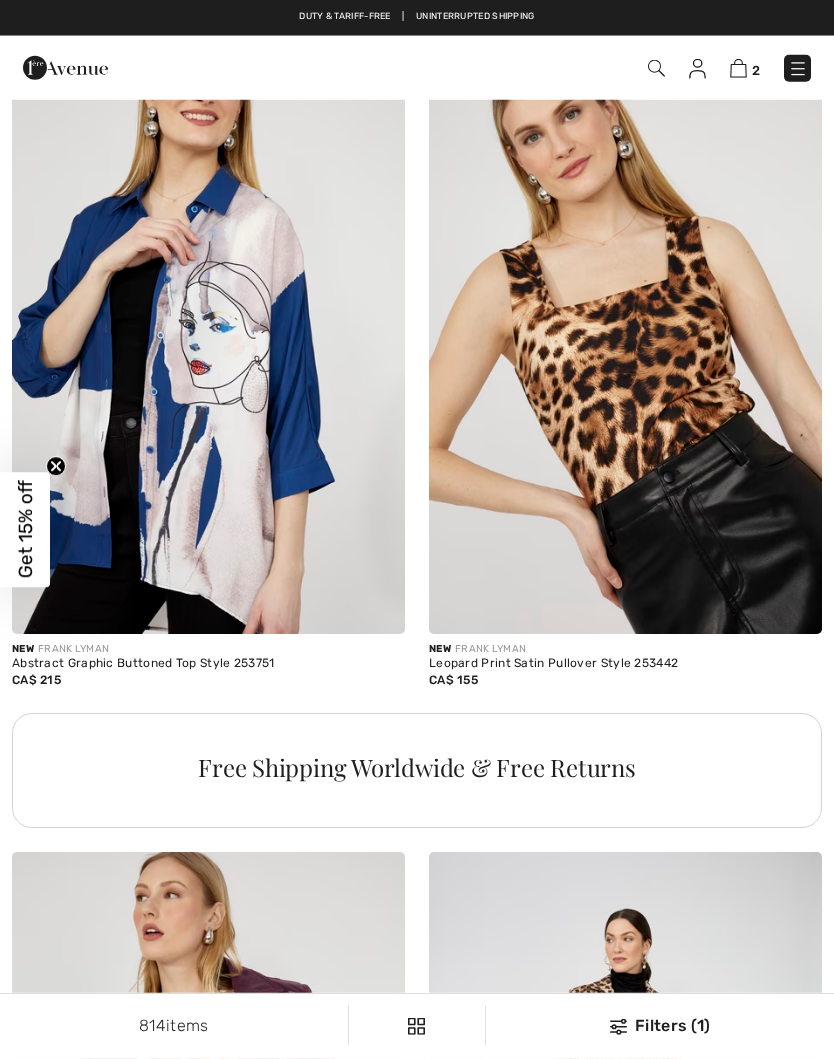scroll, scrollTop: 0, scrollLeft: 0, axis: both 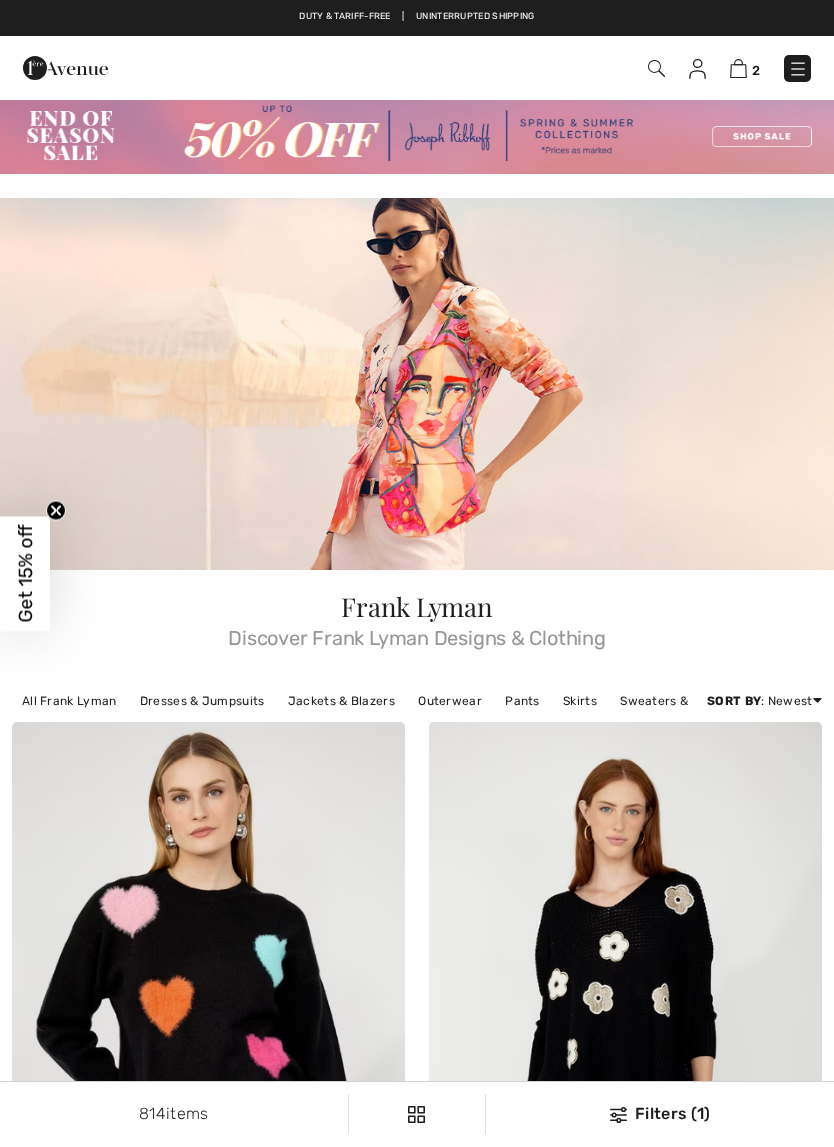 checkbox on "true" 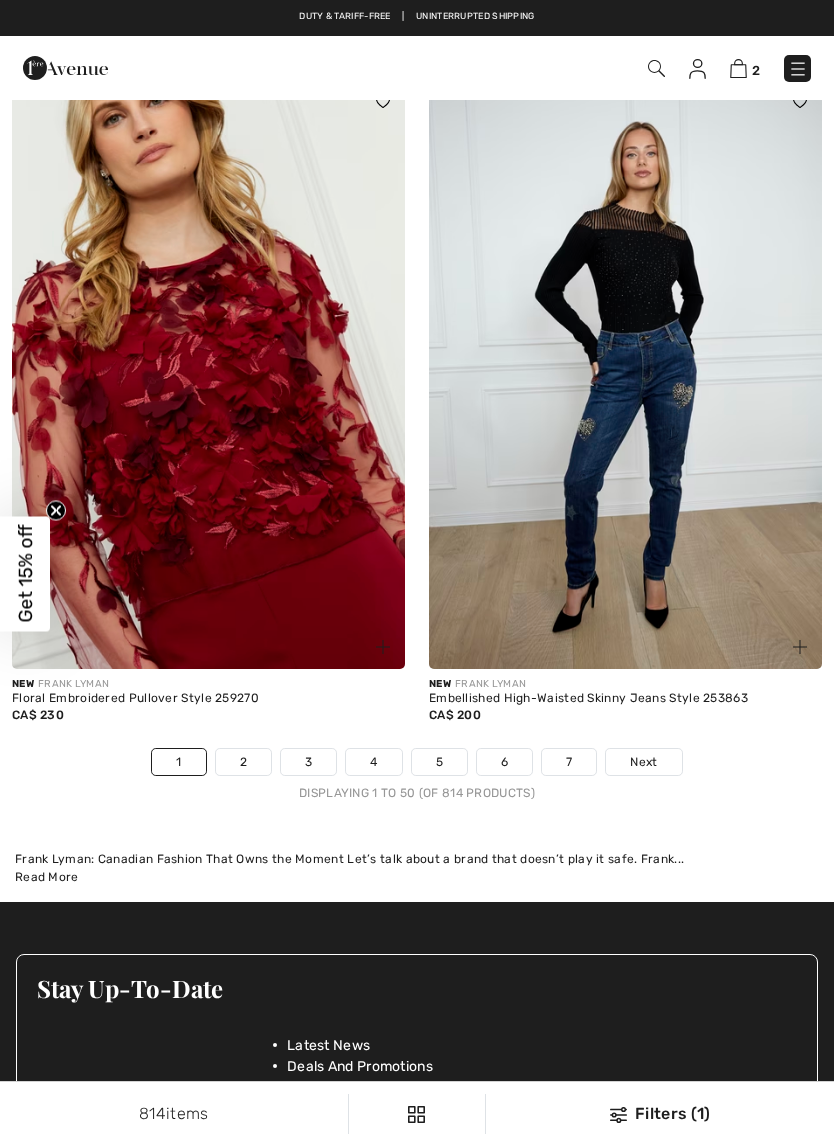 scroll, scrollTop: 0, scrollLeft: 0, axis: both 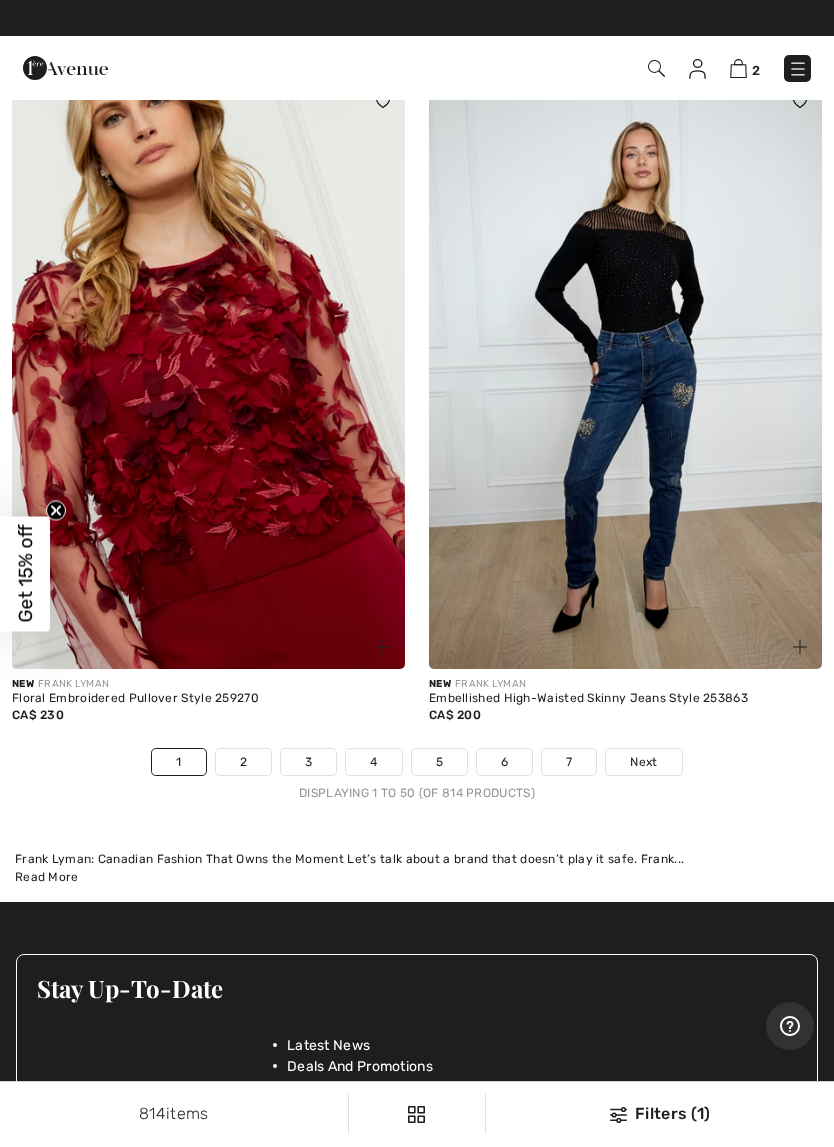 click on "3" at bounding box center (308, 762) 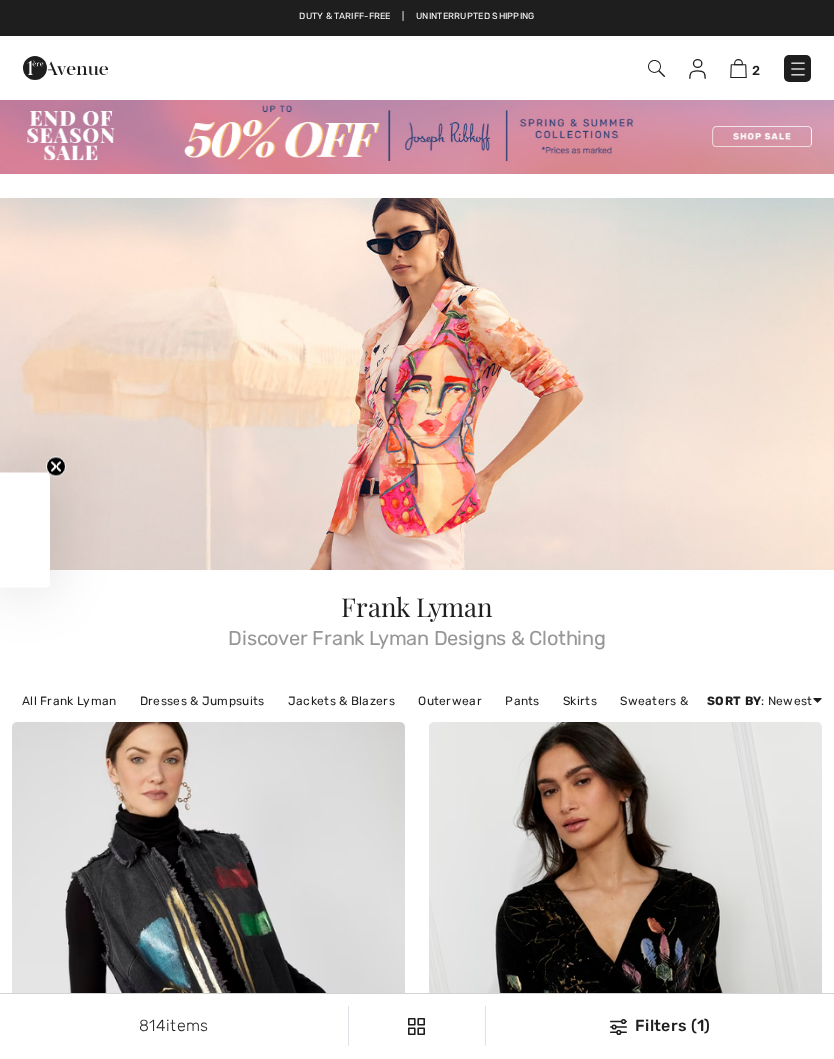 checkbox on "true" 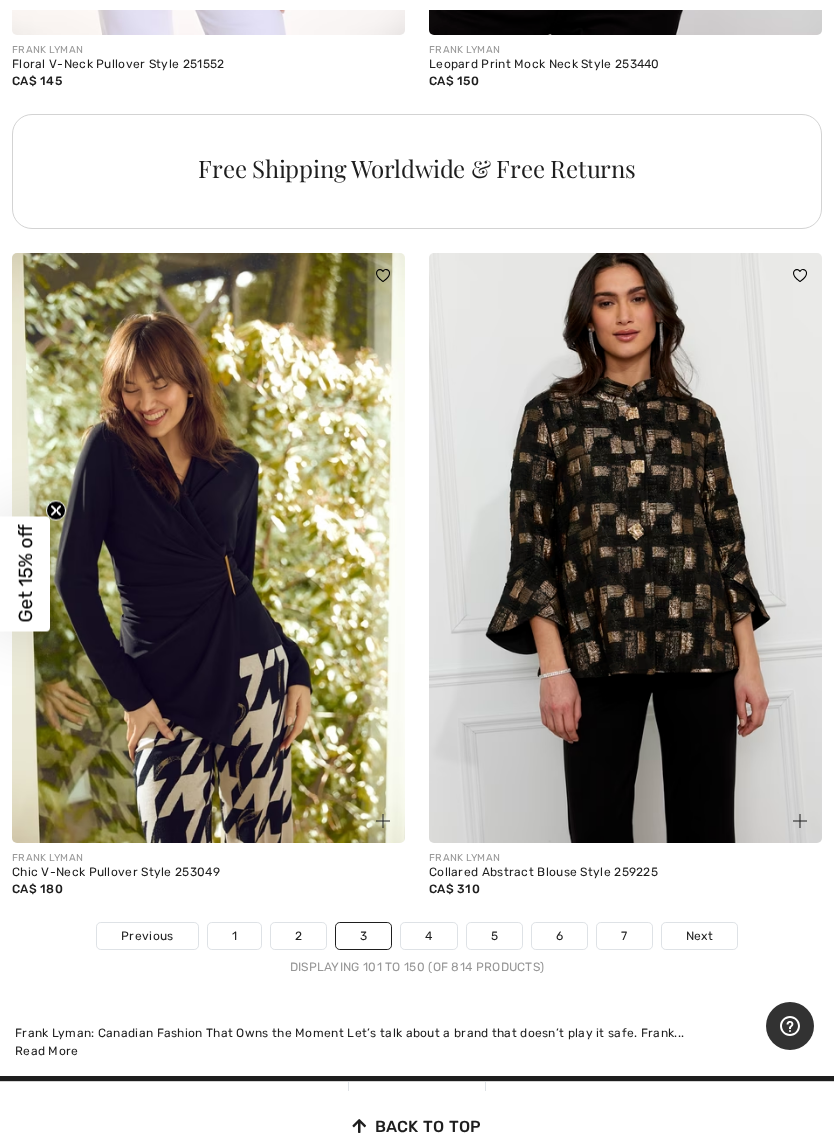 scroll, scrollTop: 17232, scrollLeft: 0, axis: vertical 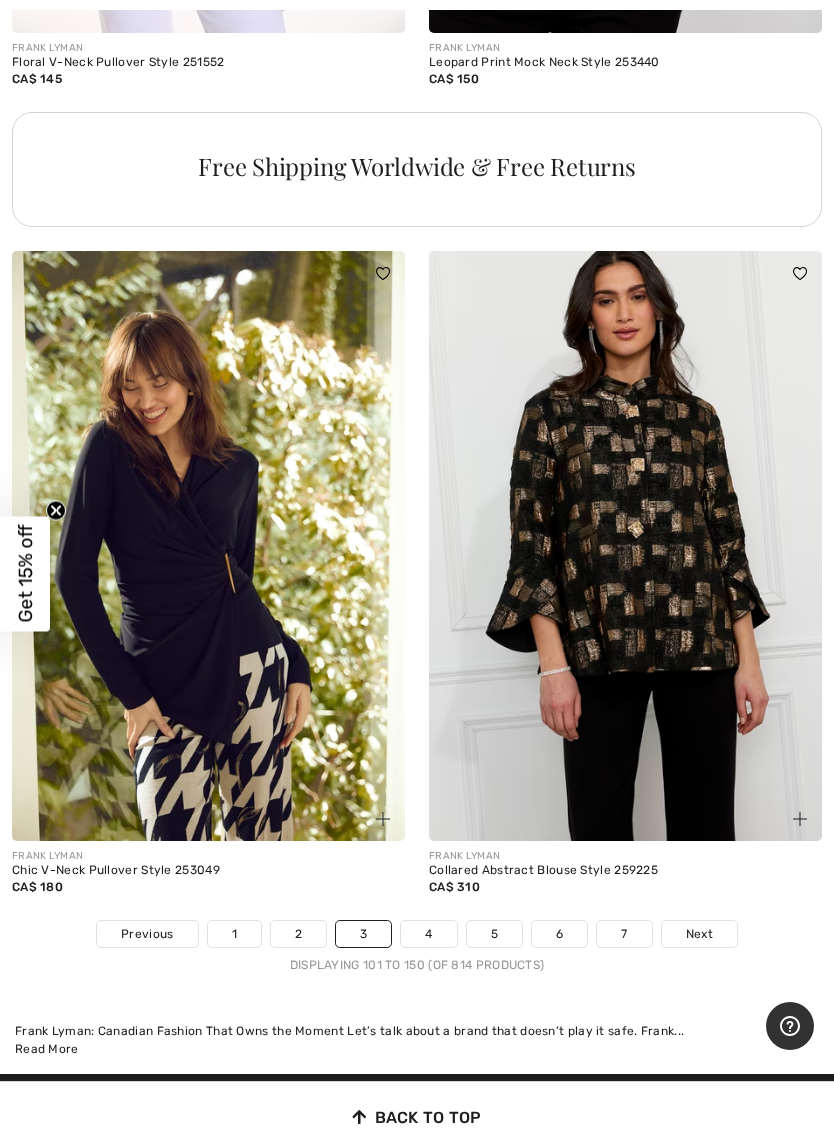 click on "4" at bounding box center [428, 934] 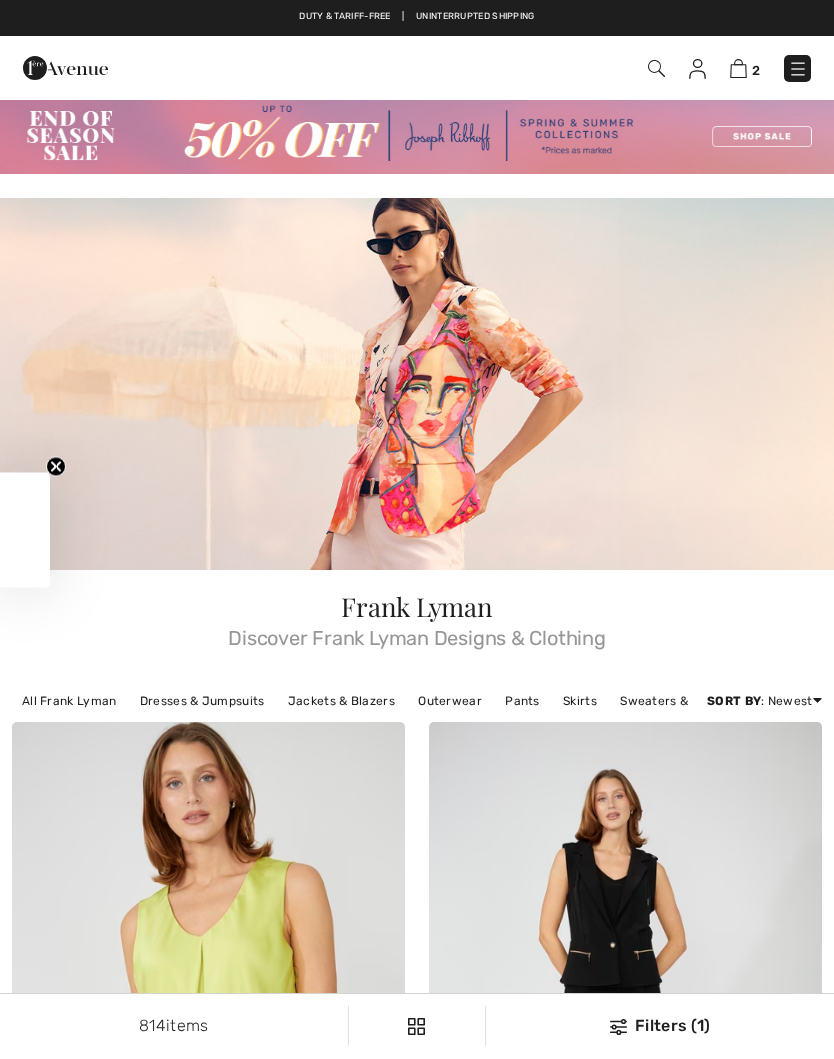 scroll, scrollTop: 0, scrollLeft: 0, axis: both 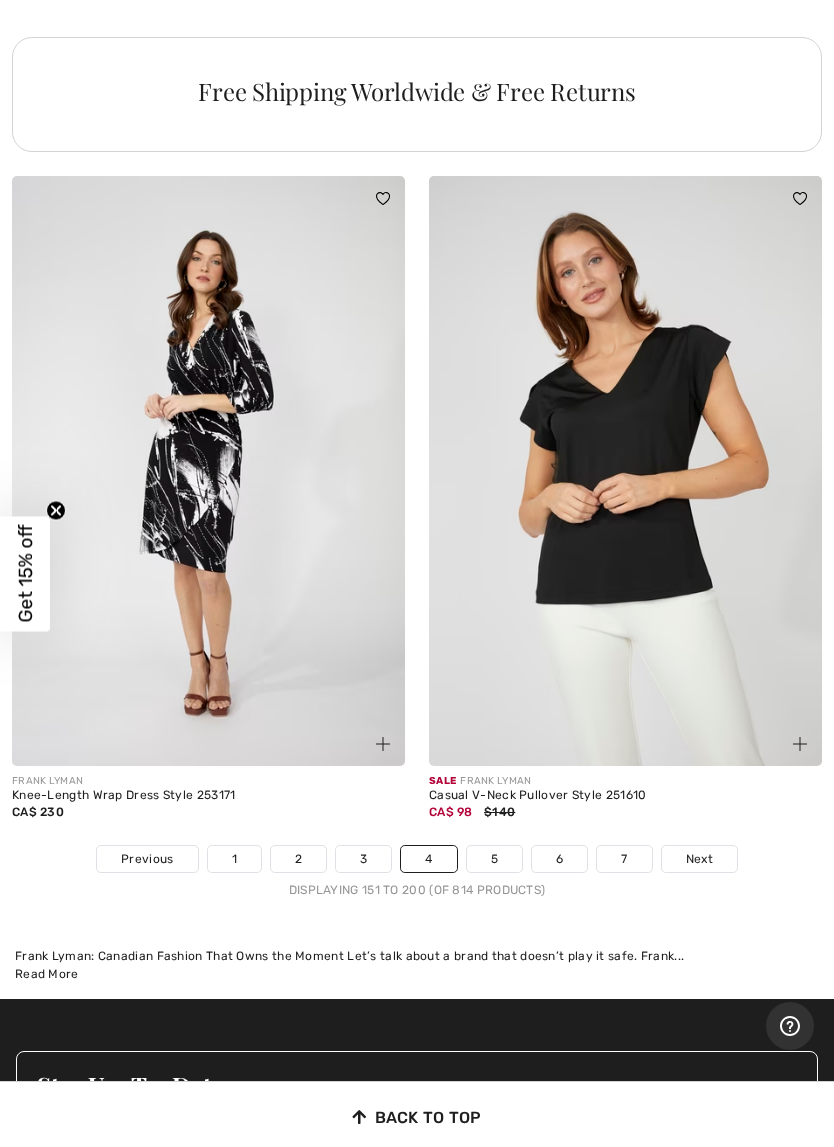 click on "5" at bounding box center [494, 859] 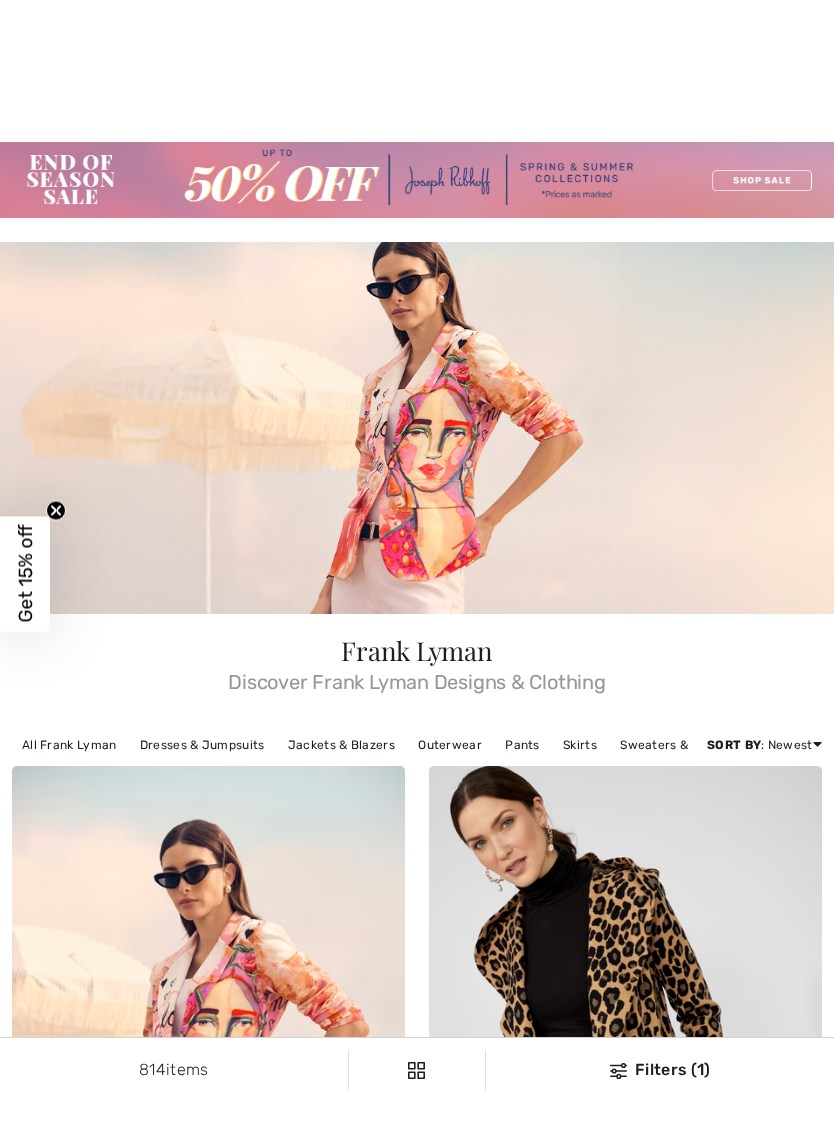 scroll, scrollTop: 137, scrollLeft: 0, axis: vertical 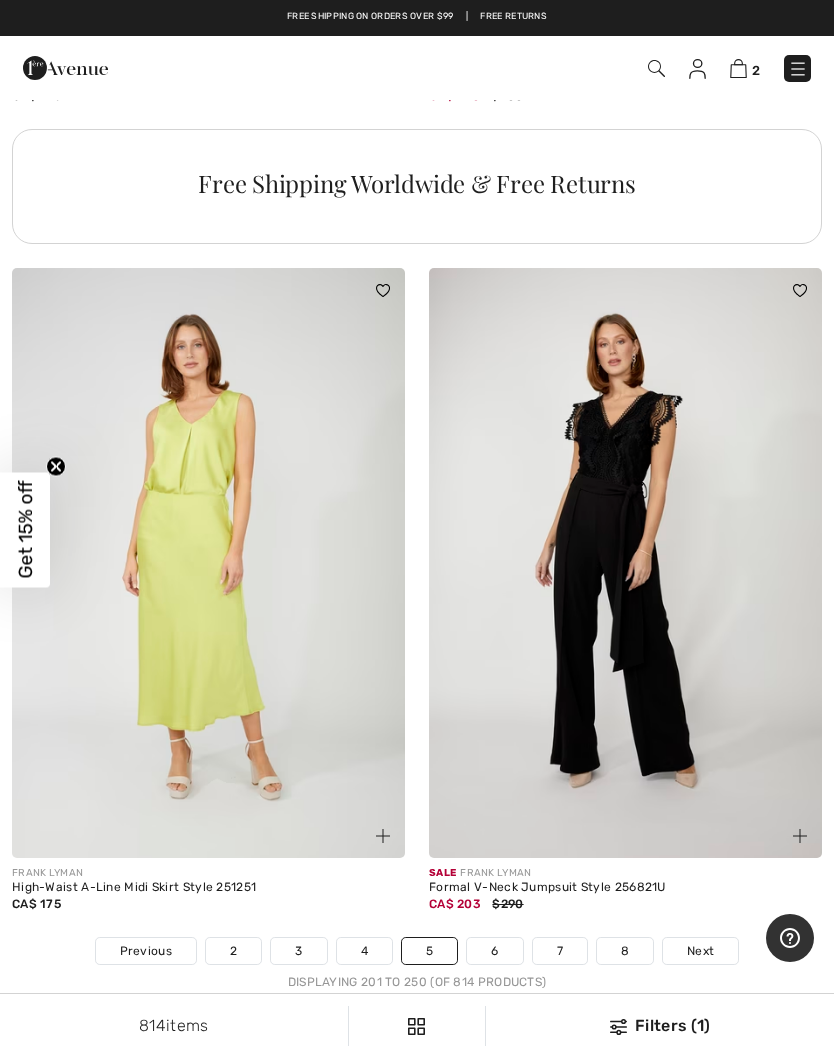 click on "6" at bounding box center (494, 951) 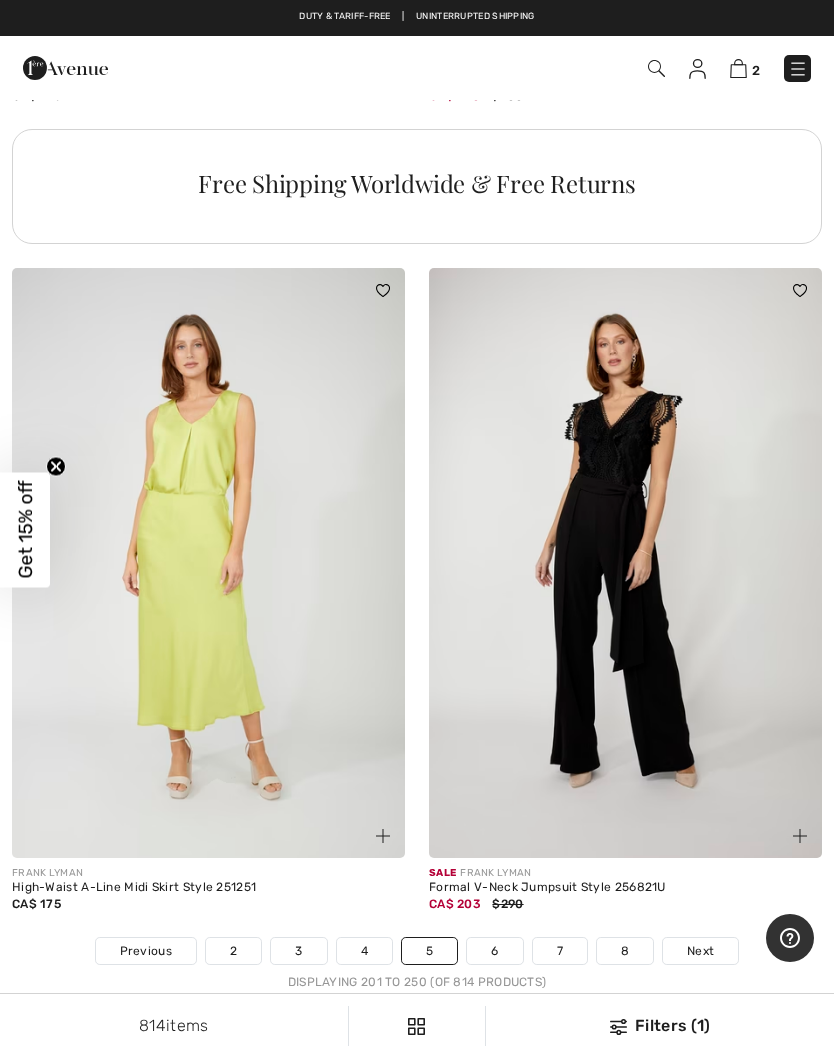 click on "6" at bounding box center [494, 951] 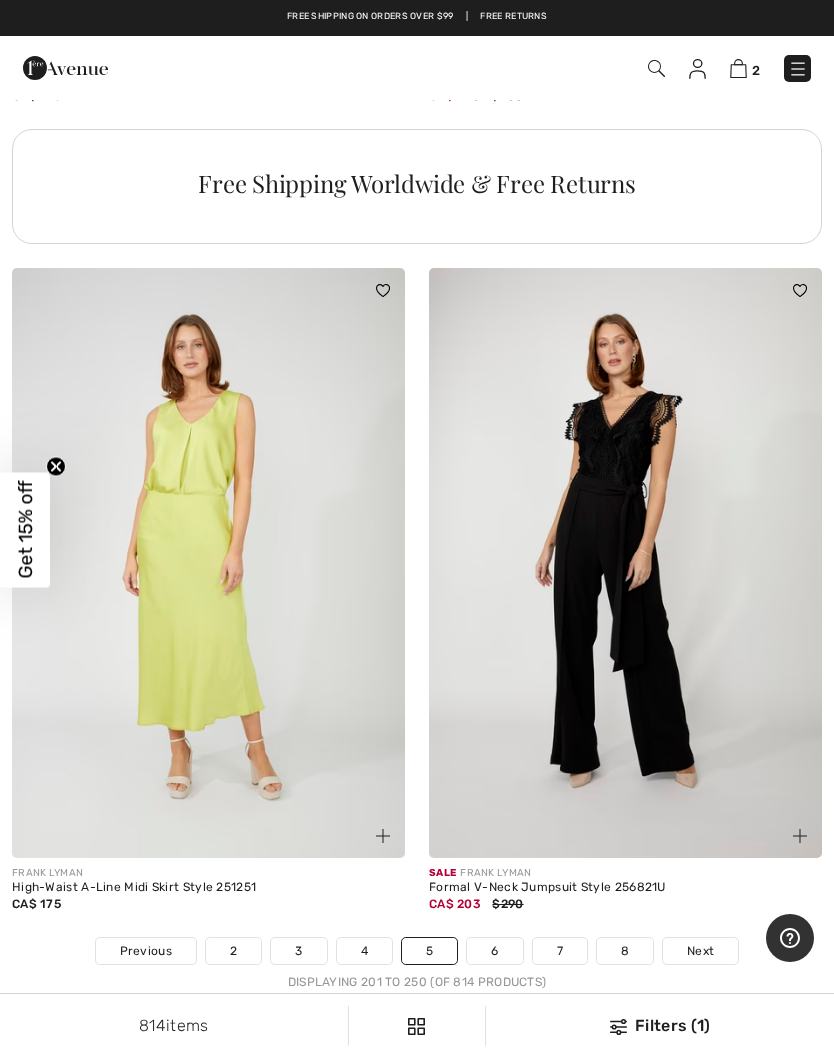 click on "6" at bounding box center (494, 951) 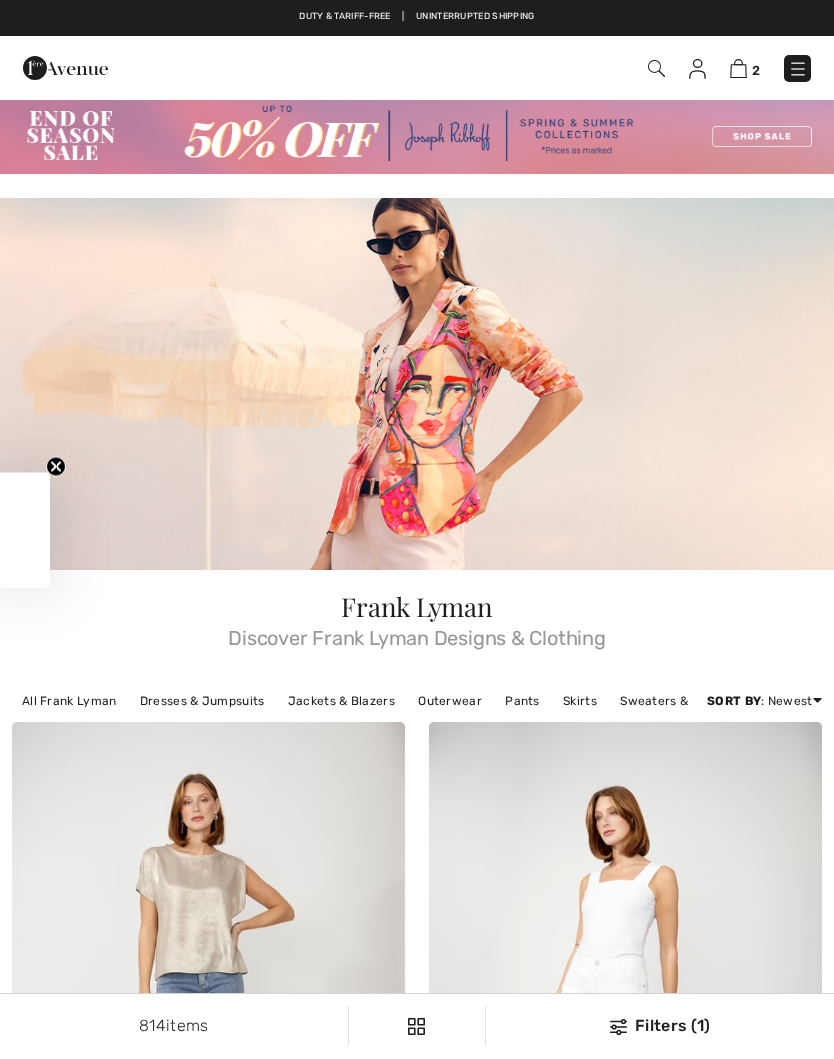 scroll, scrollTop: 0, scrollLeft: 0, axis: both 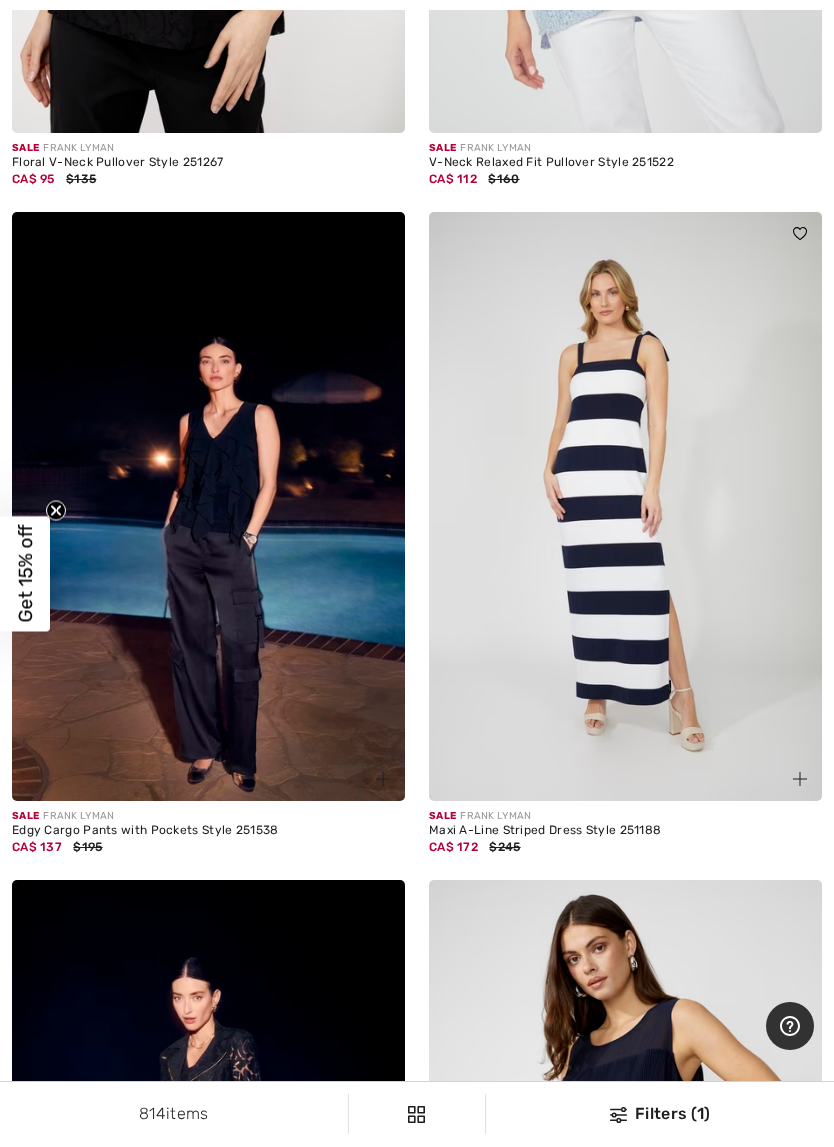 click at bounding box center [625, 507] 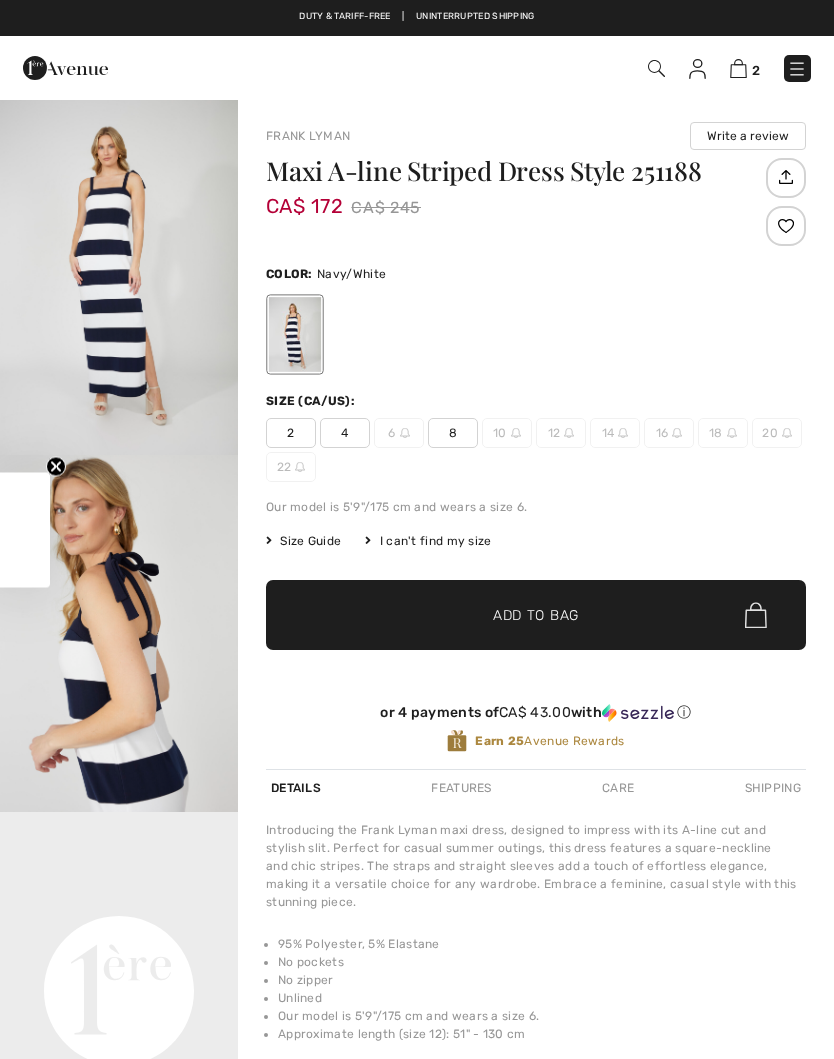 checkbox on "true" 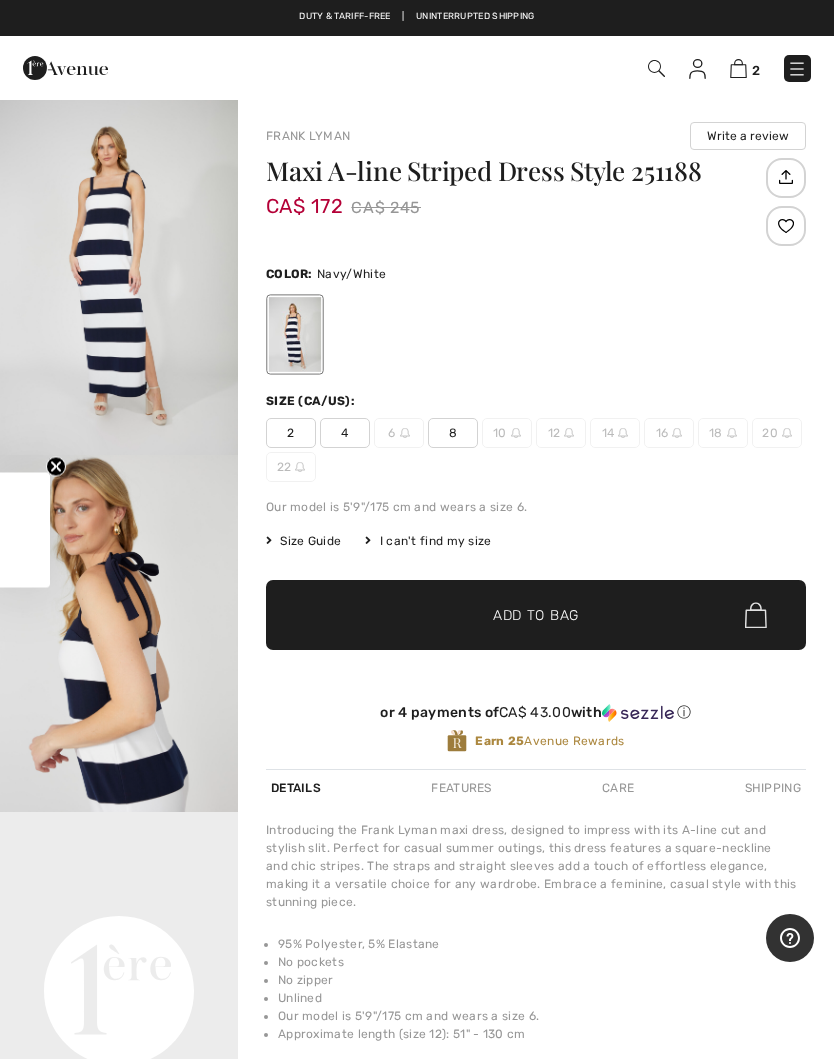 scroll, scrollTop: 0, scrollLeft: 0, axis: both 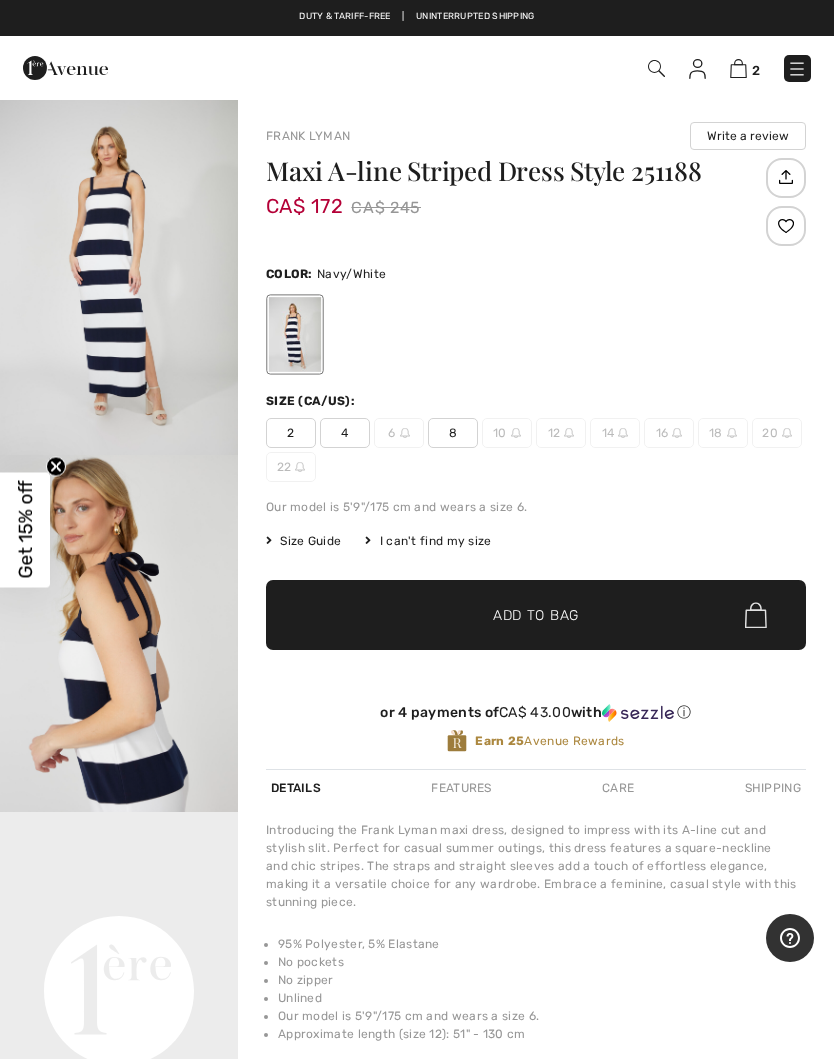 click at bounding box center [119, 276] 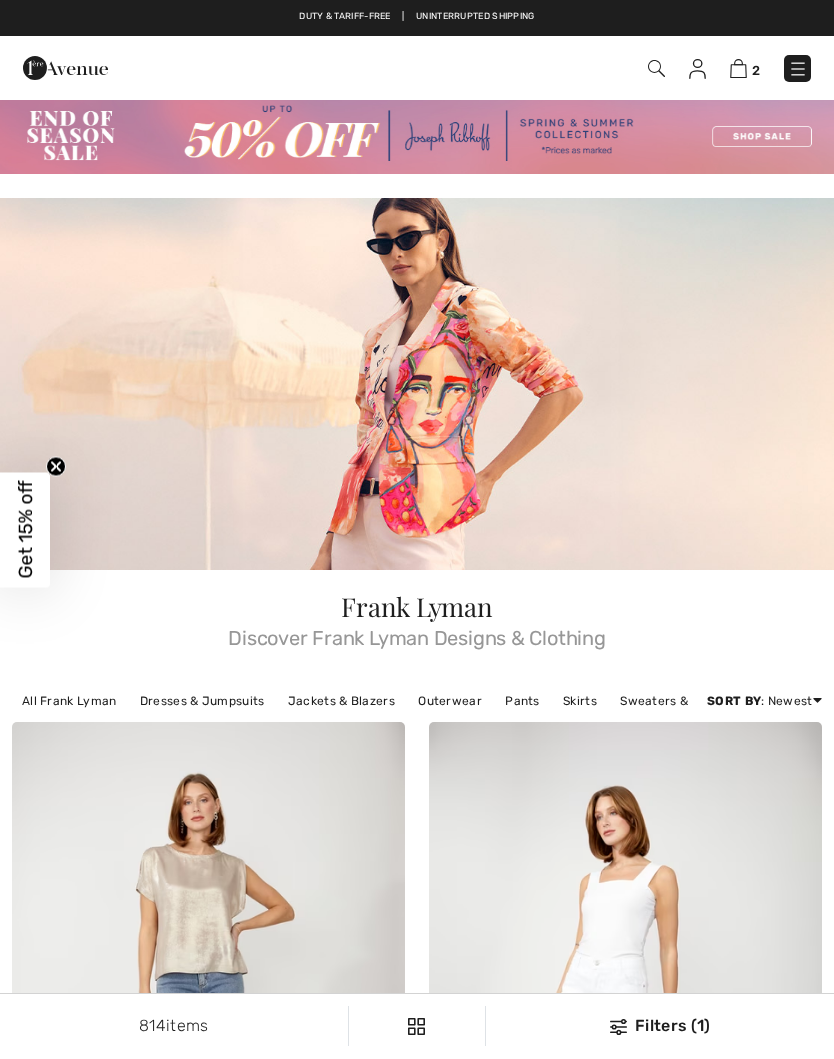 scroll, scrollTop: 13725, scrollLeft: 0, axis: vertical 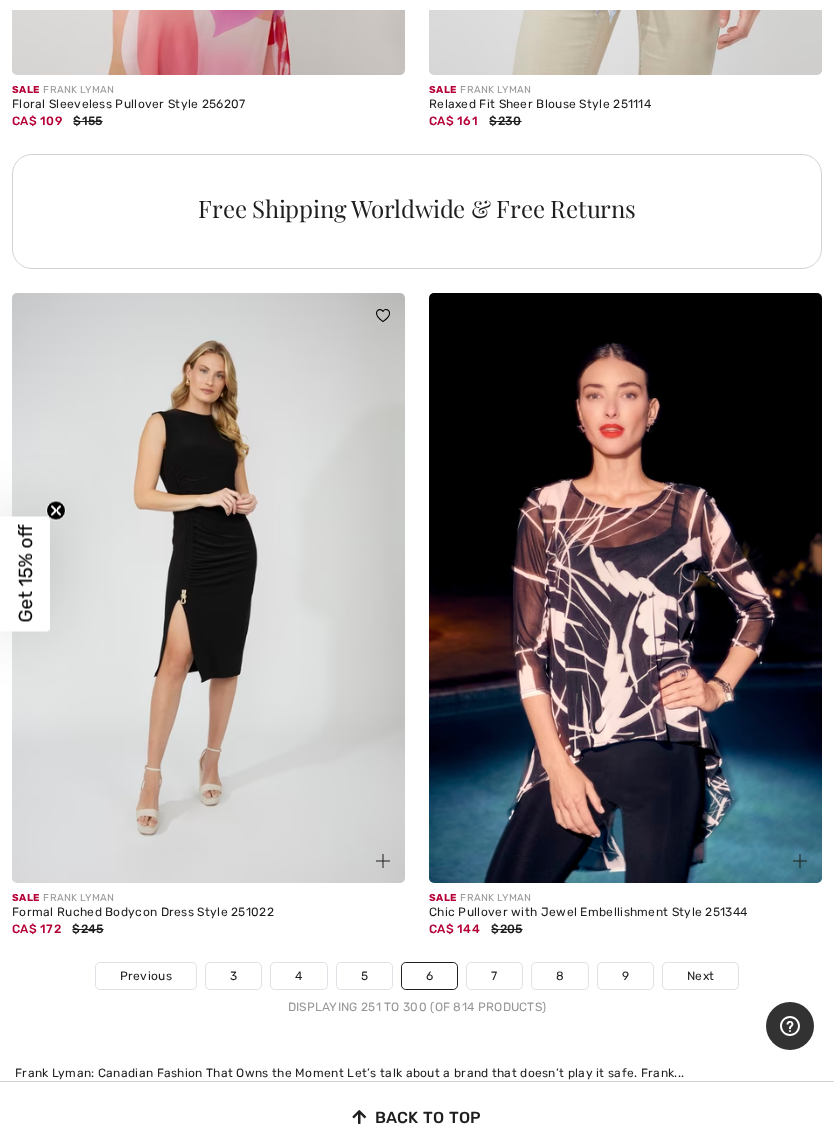 click on "7" at bounding box center [494, 976] 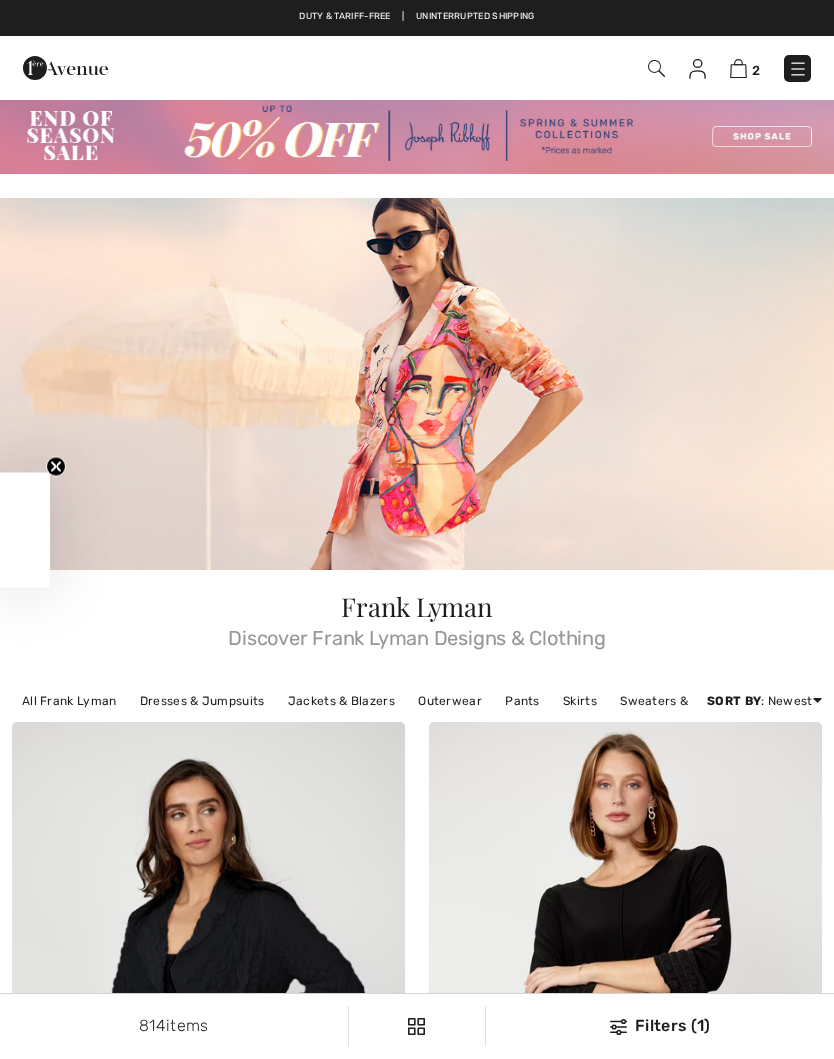 scroll, scrollTop: 0, scrollLeft: 0, axis: both 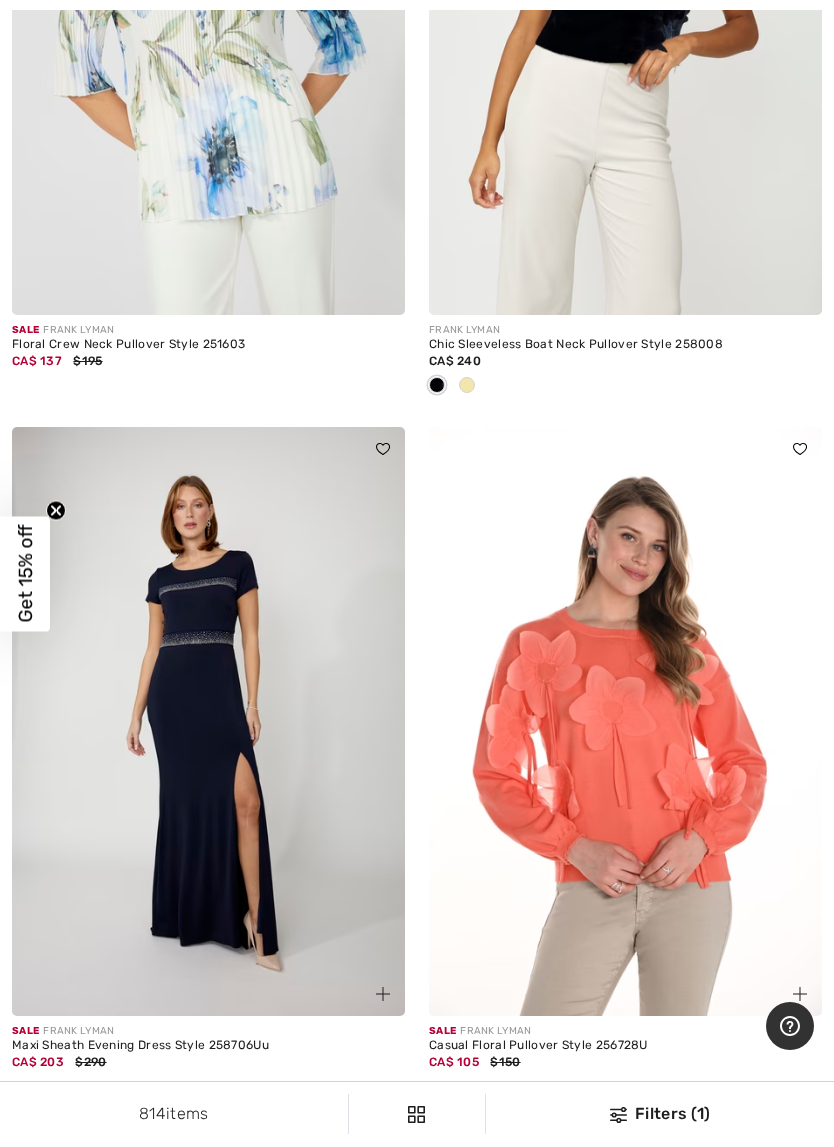 click at bounding box center (625, 722) 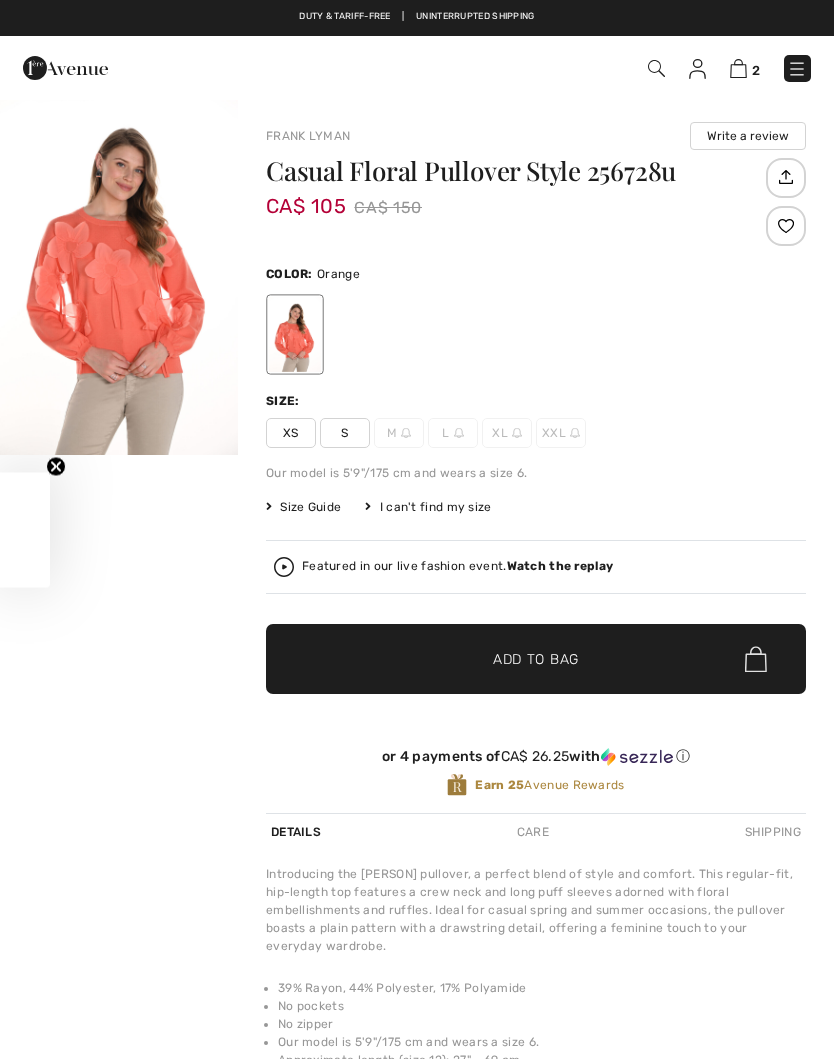 scroll, scrollTop: 0, scrollLeft: 0, axis: both 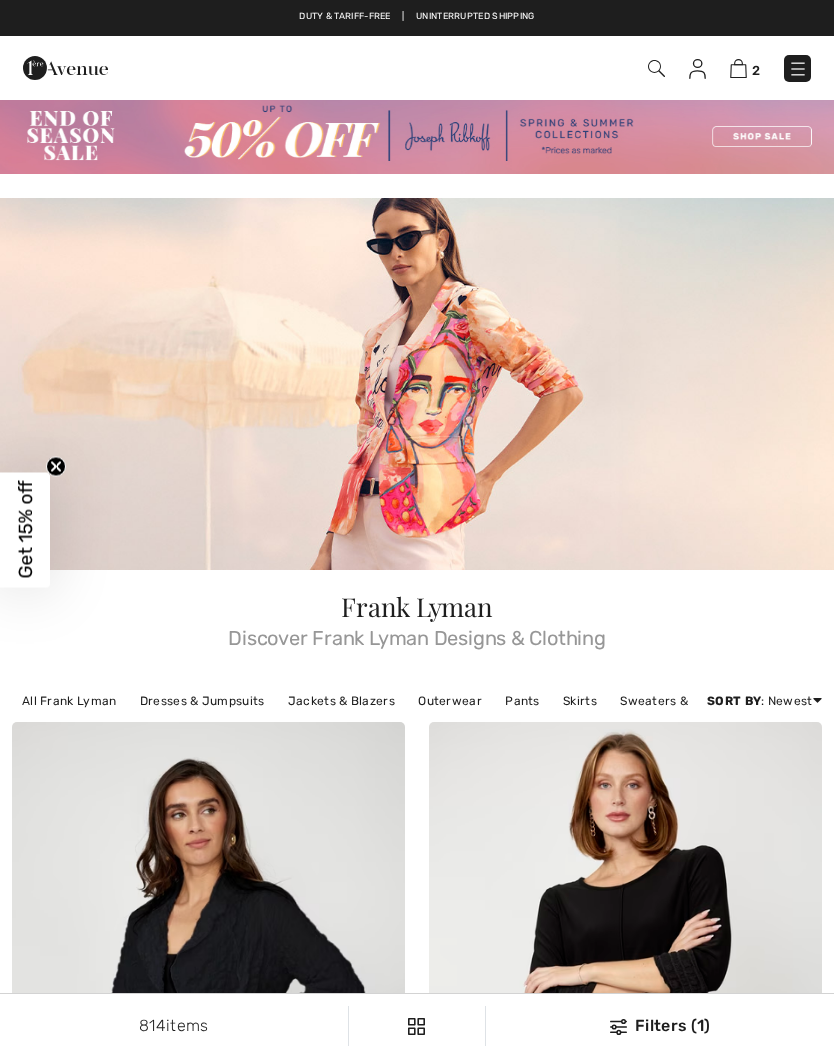 checkbox on "true" 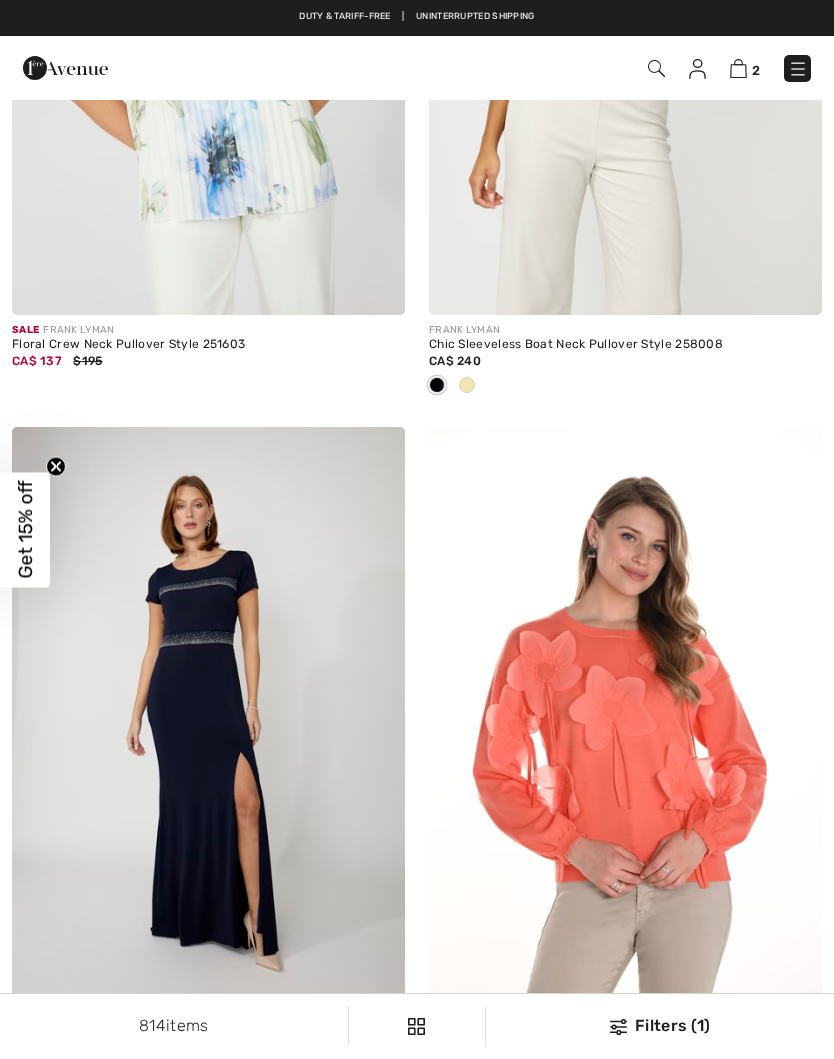 scroll, scrollTop: 0, scrollLeft: 0, axis: both 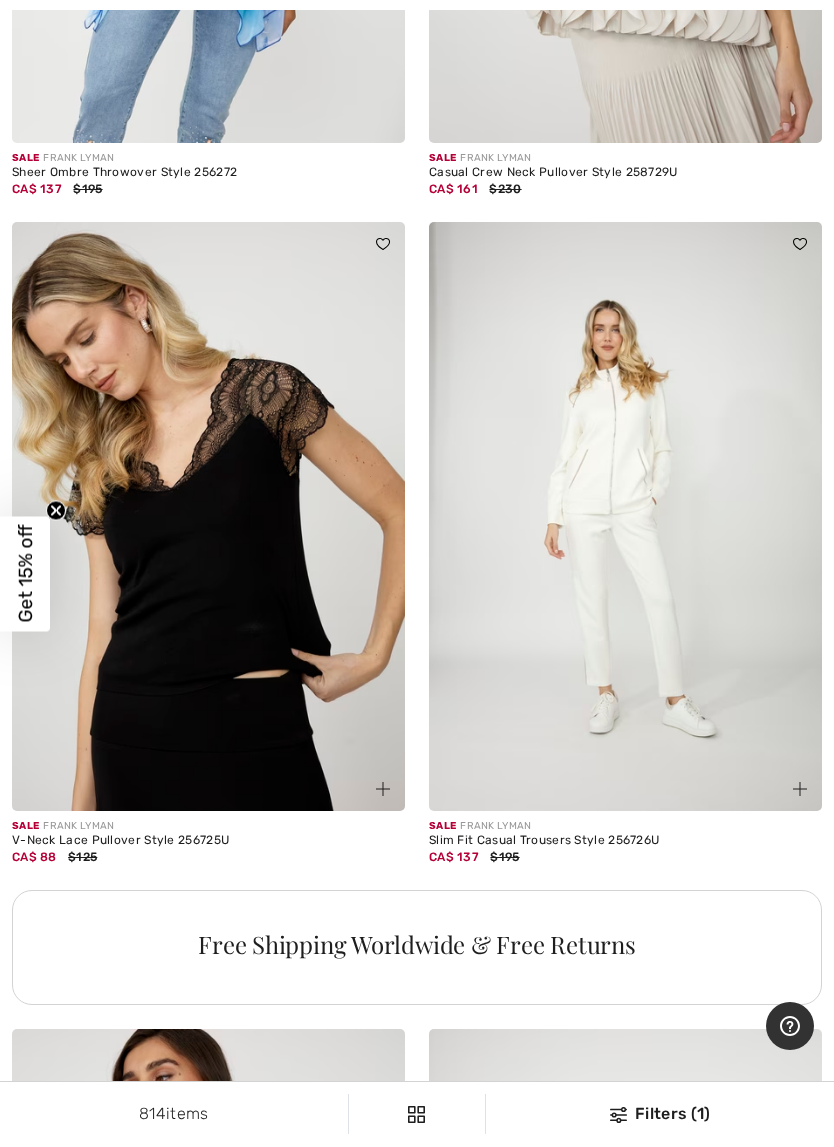click at bounding box center (208, 517) 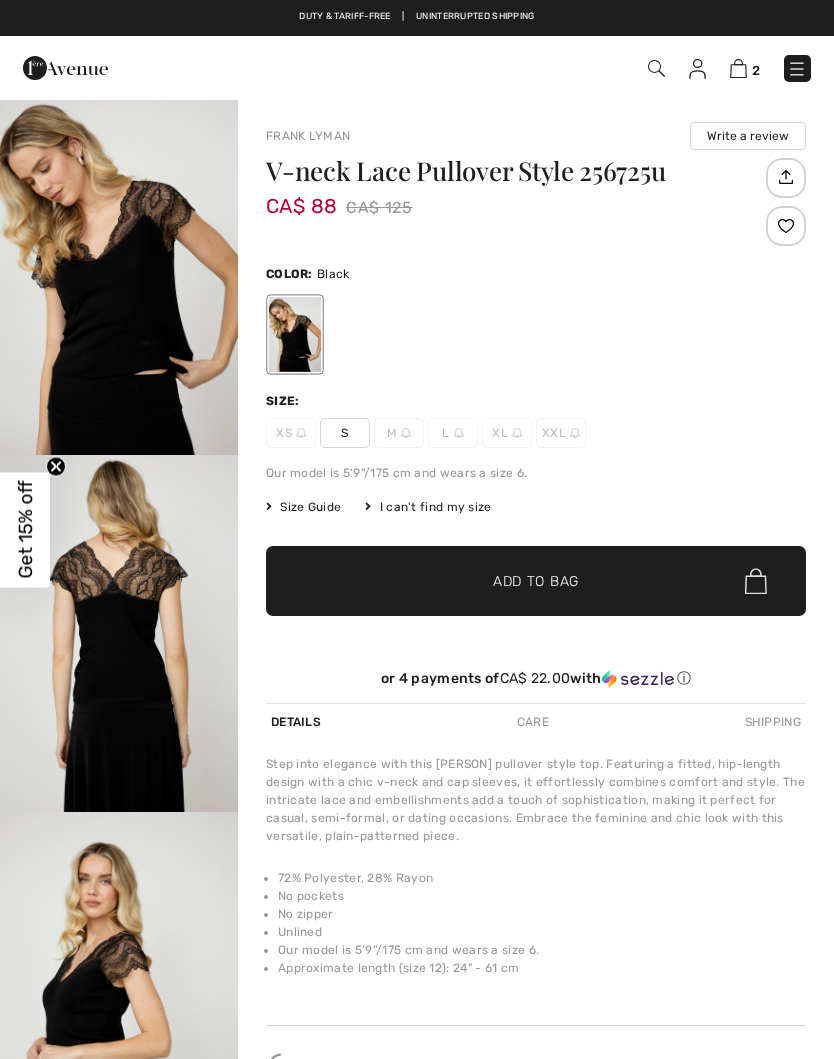 checkbox on "true" 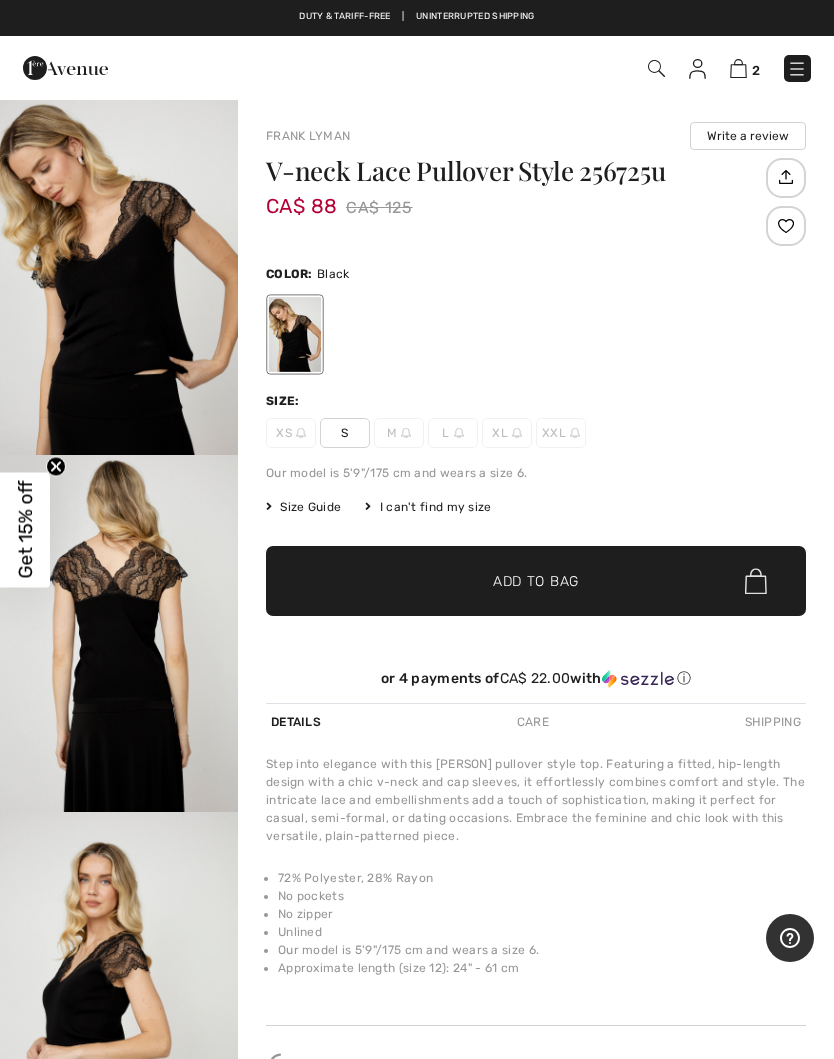 scroll, scrollTop: 0, scrollLeft: 0, axis: both 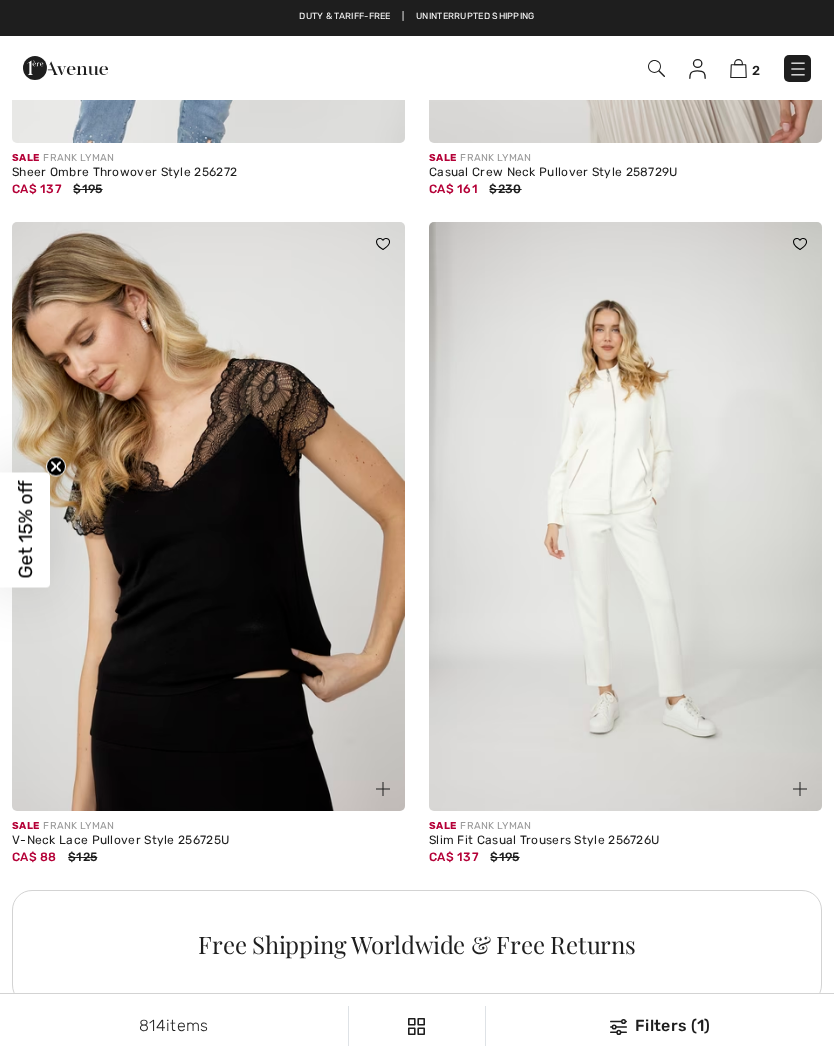 checkbox on "true" 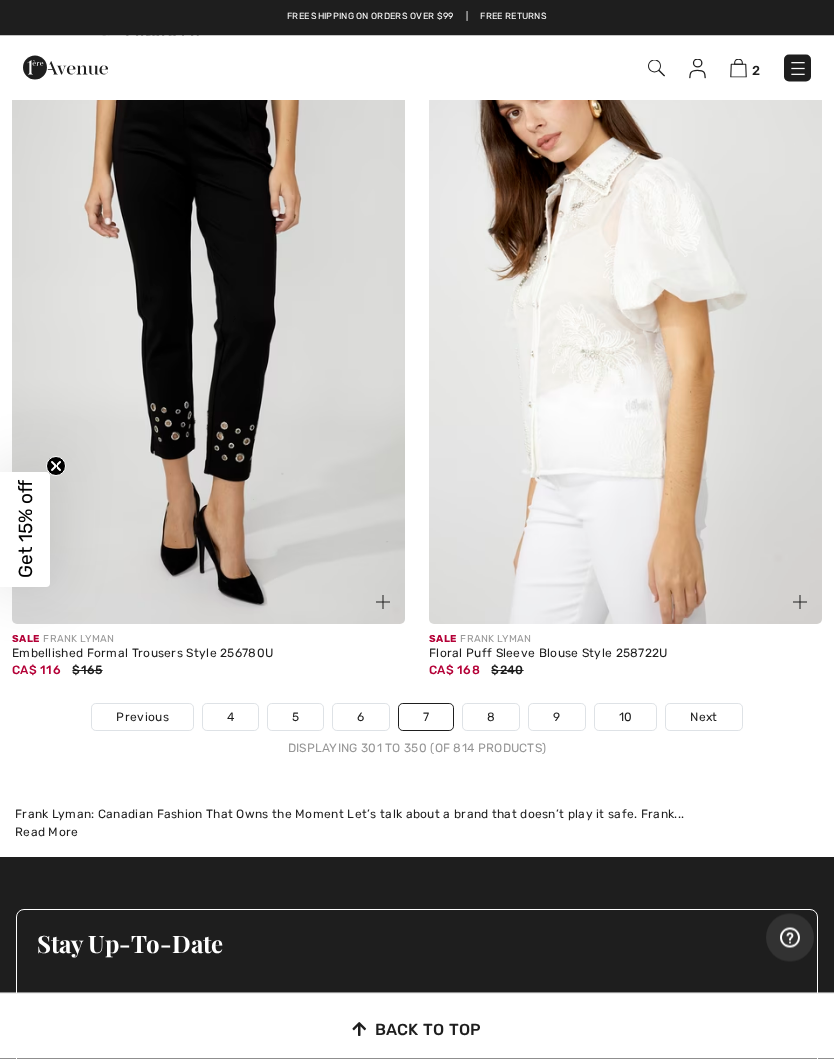 scroll, scrollTop: 17381, scrollLeft: 0, axis: vertical 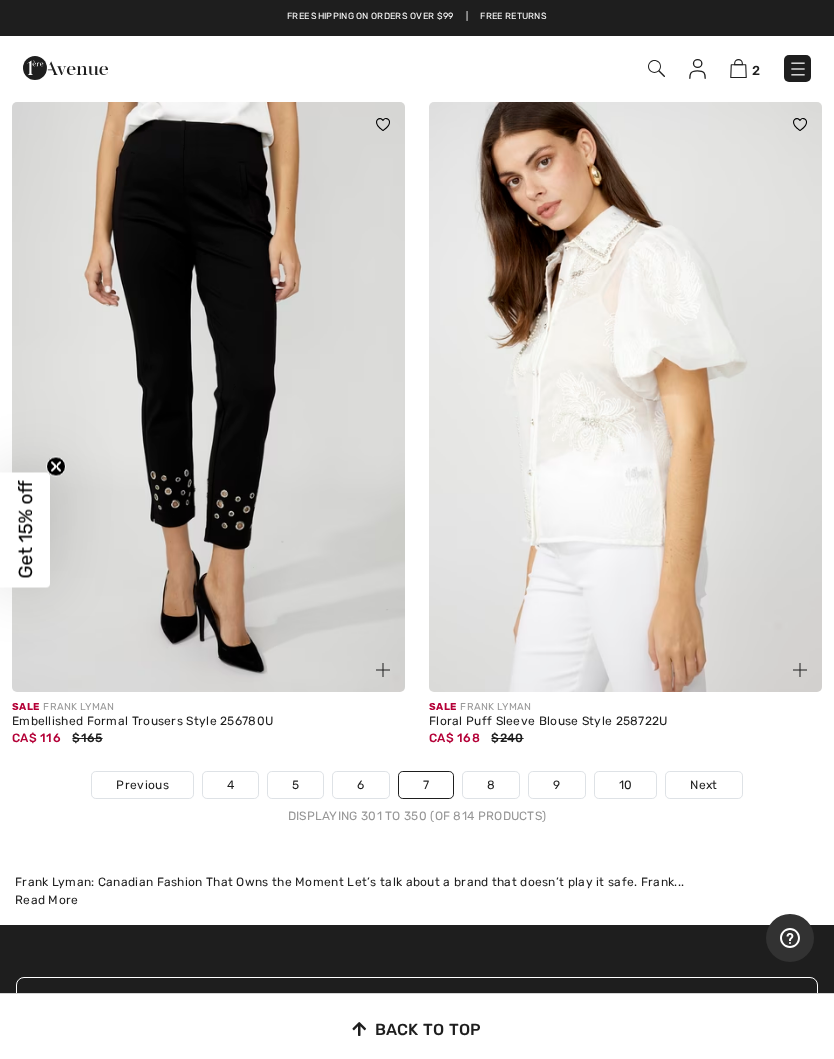 click on "8" at bounding box center (491, 785) 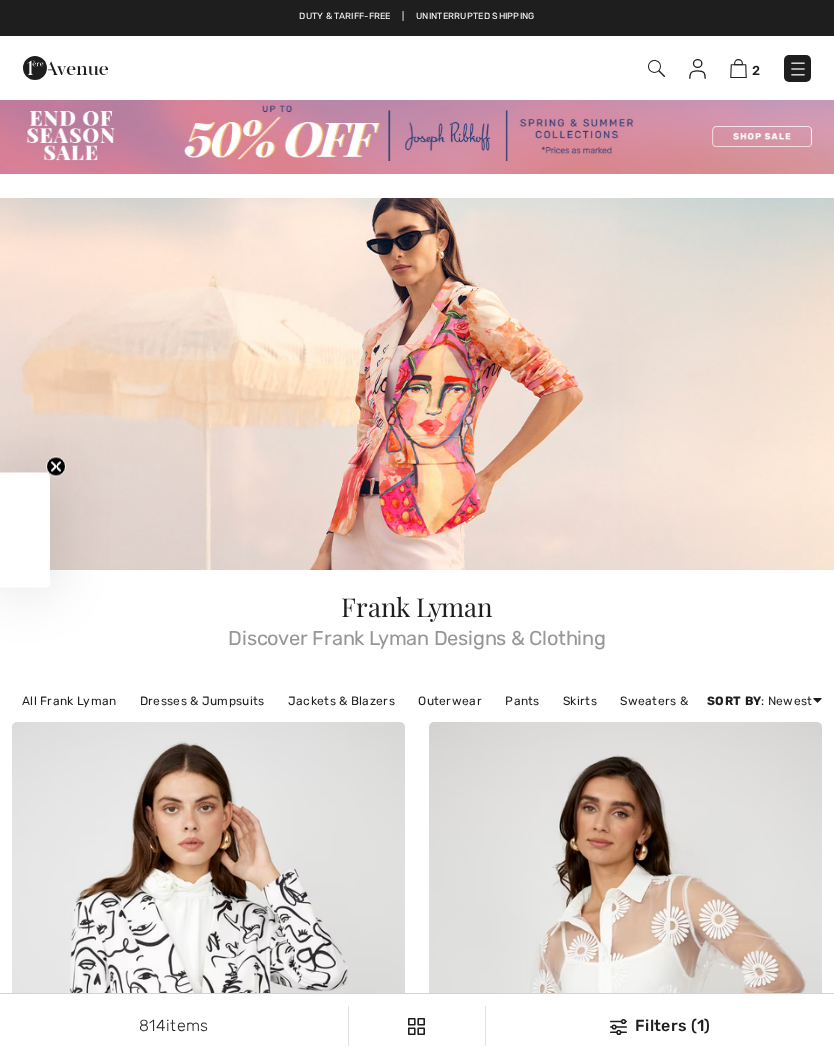 checkbox on "true" 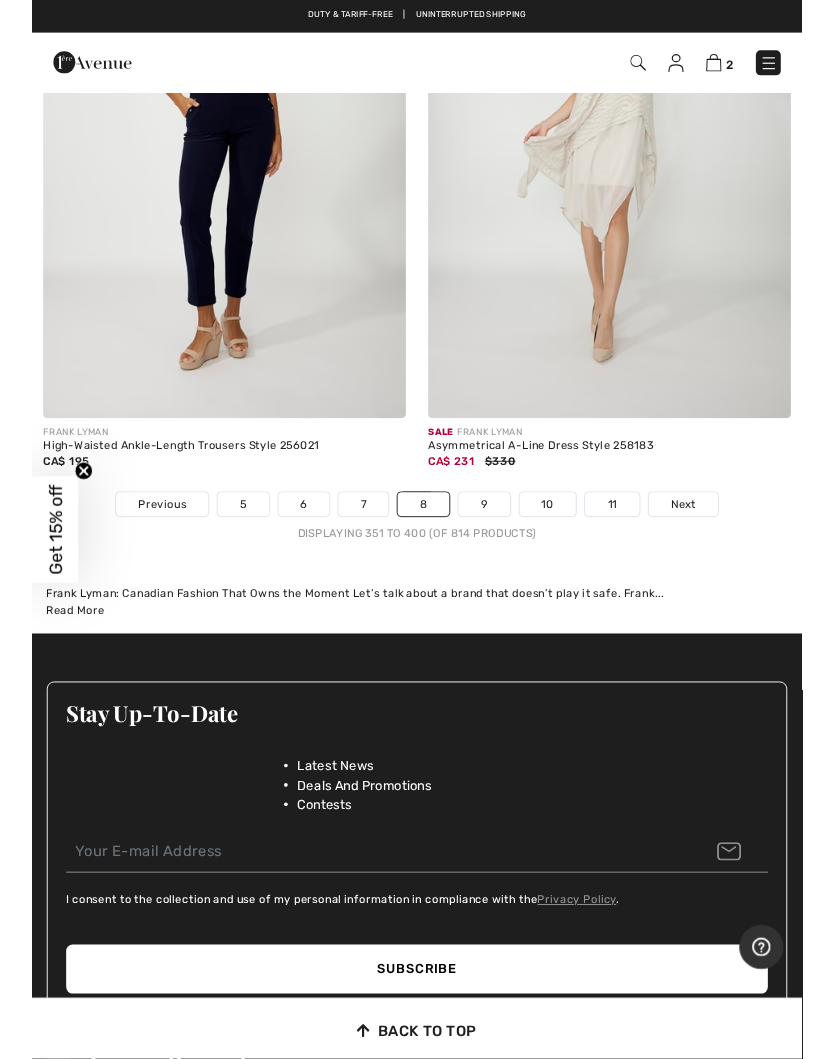 scroll, scrollTop: 17570, scrollLeft: 0, axis: vertical 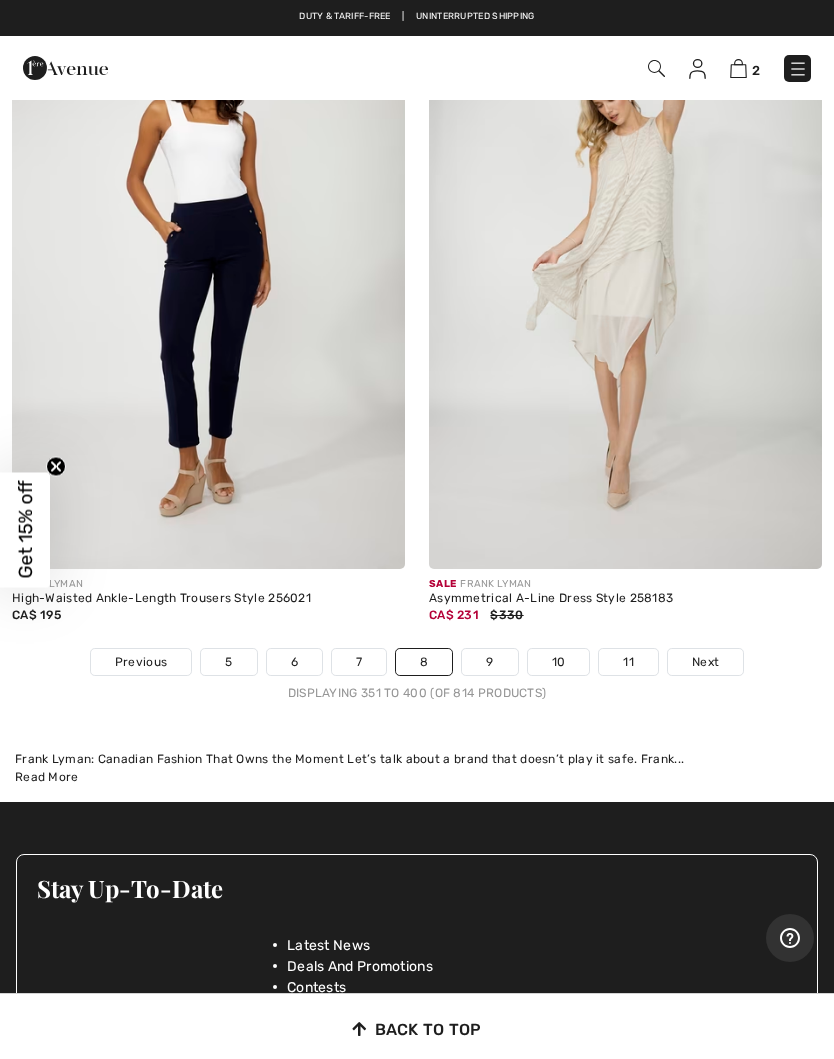 click on "9" at bounding box center [489, 662] 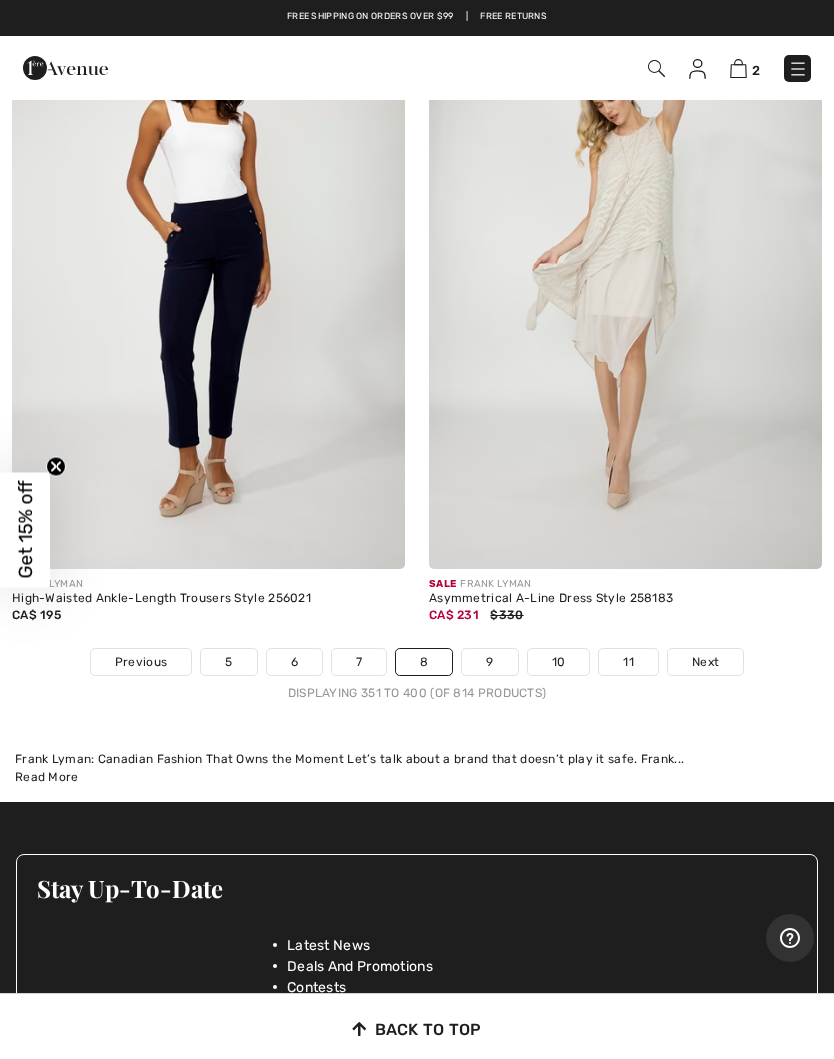 click on "9" at bounding box center (489, 662) 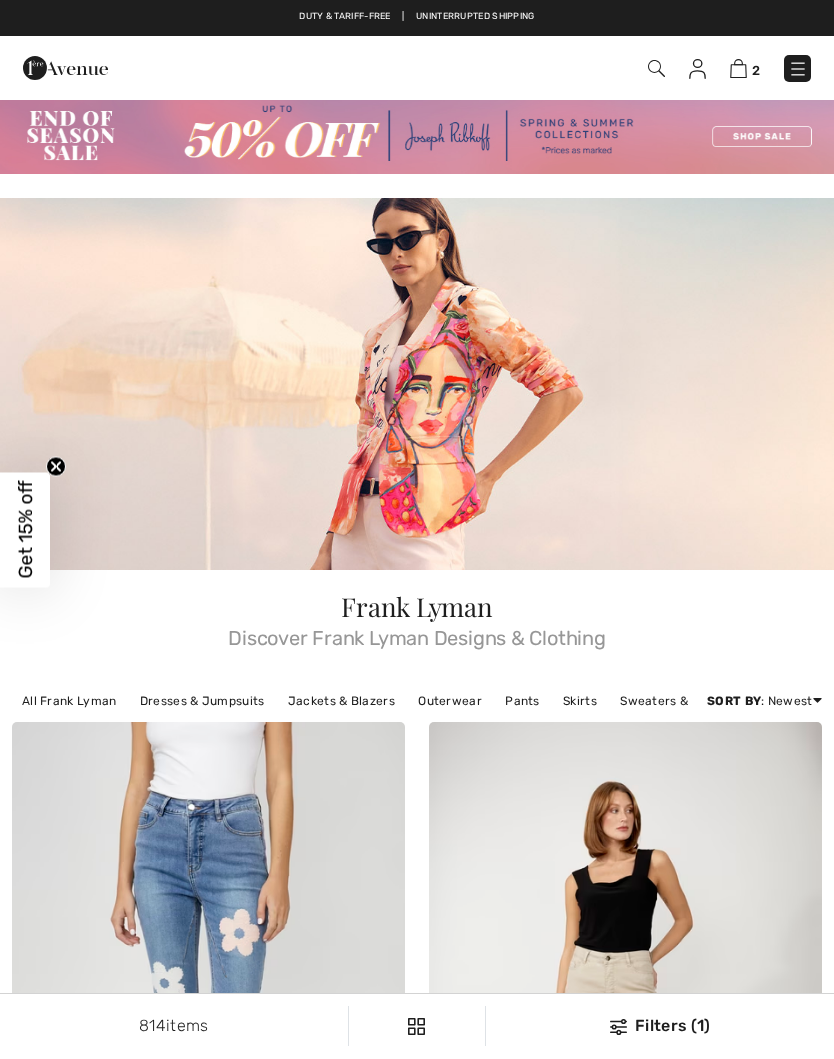 scroll, scrollTop: 0, scrollLeft: 0, axis: both 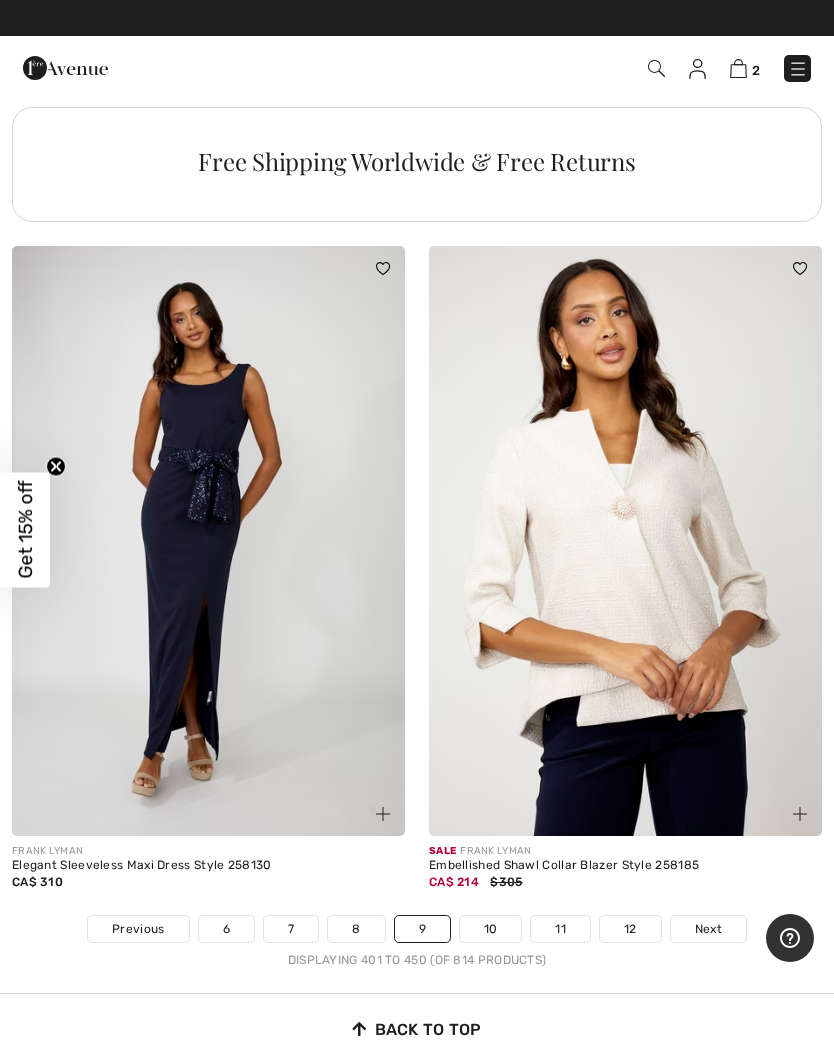 click on "10" at bounding box center (491, 929) 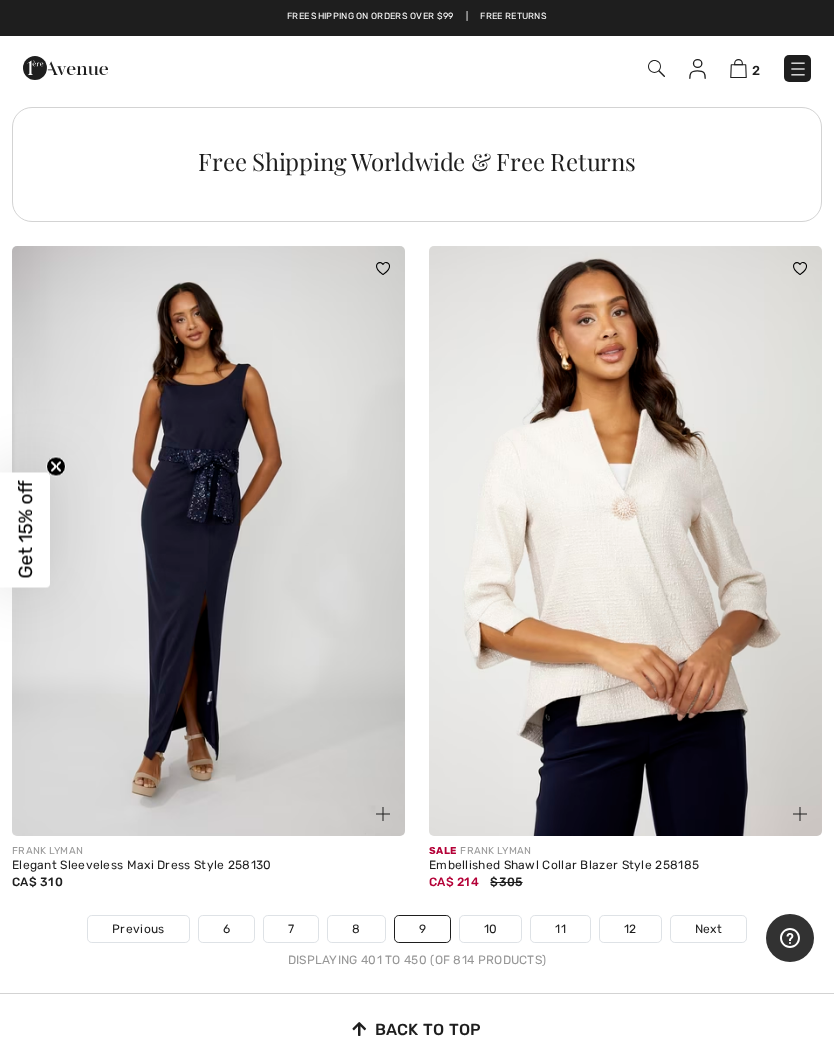 click on "10" at bounding box center [491, 929] 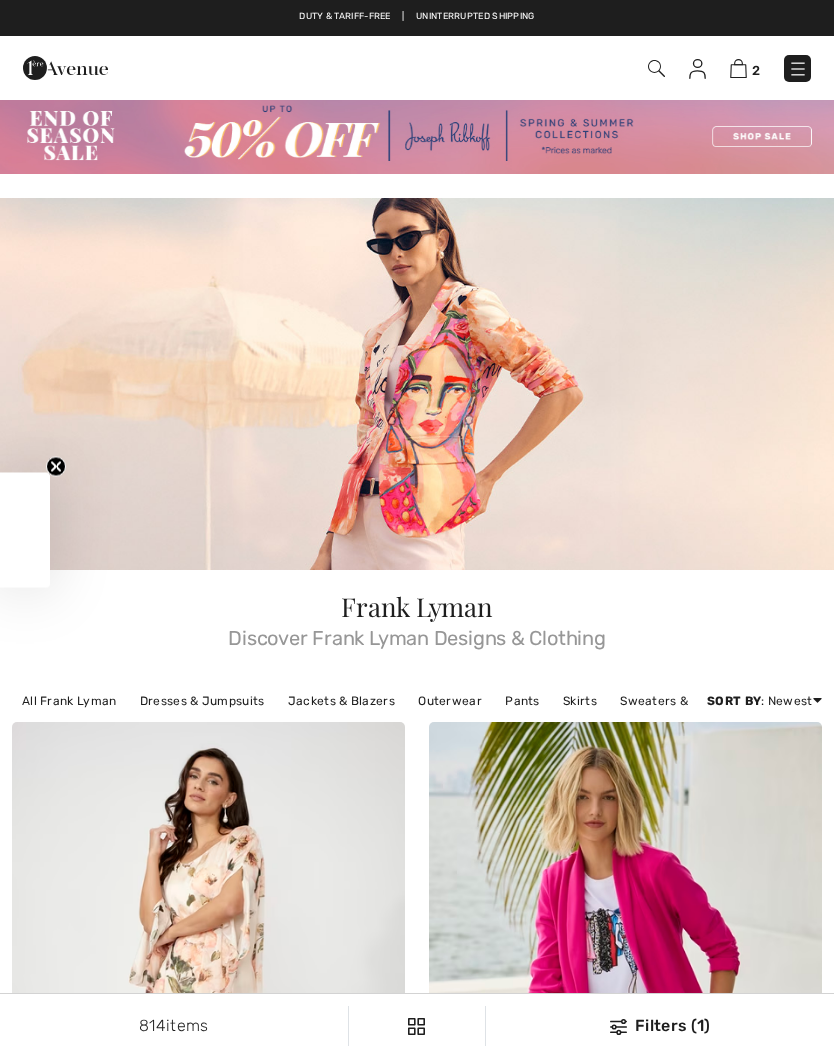 scroll, scrollTop: 0, scrollLeft: 0, axis: both 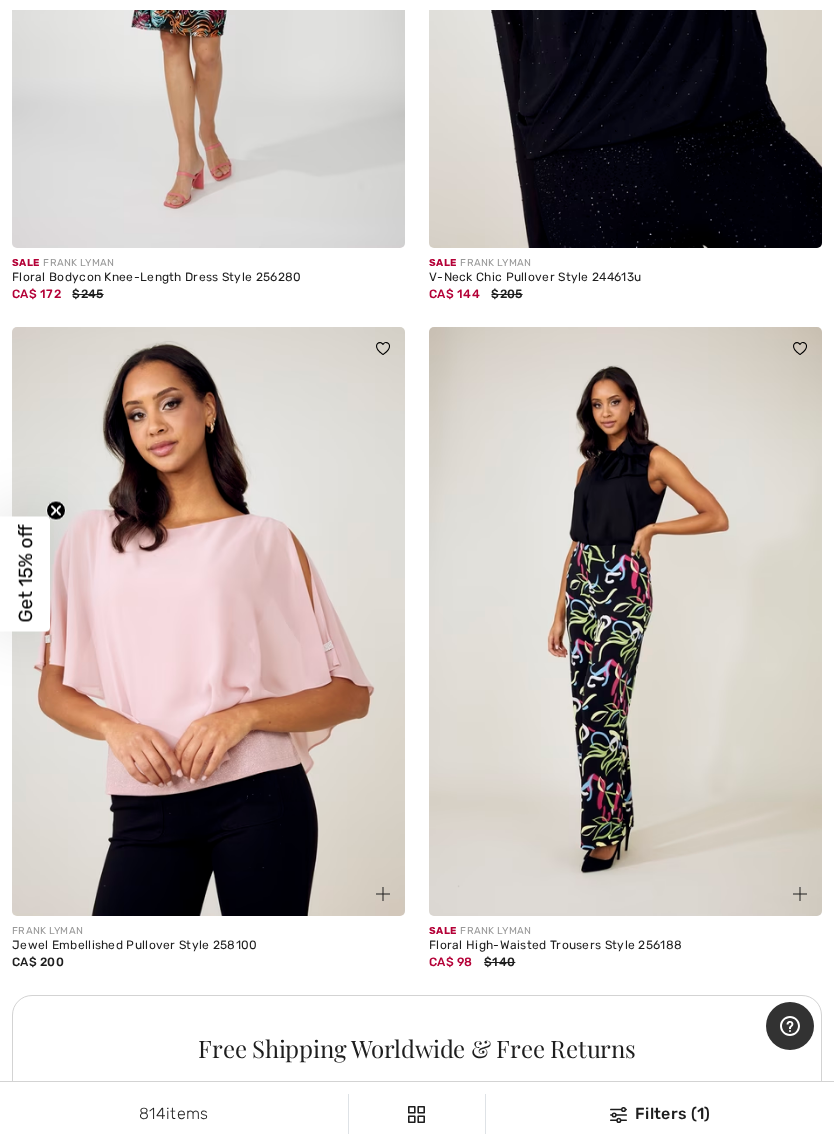 click at bounding box center [625, 622] 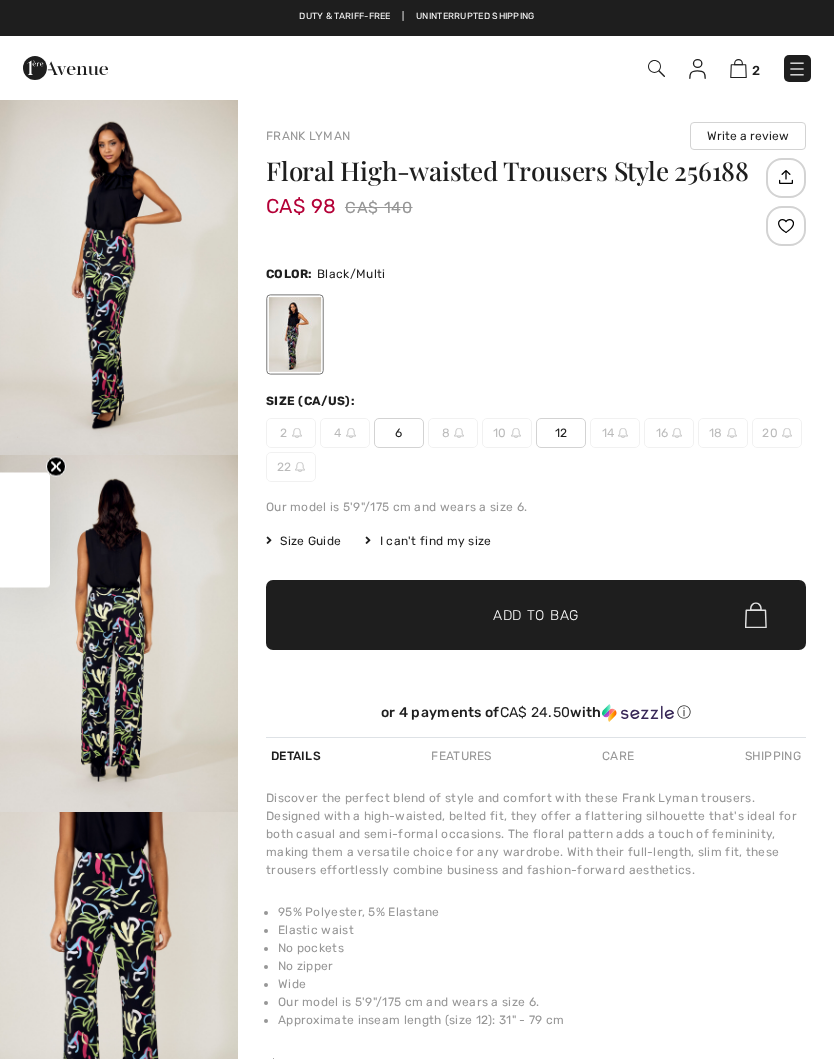 scroll, scrollTop: 0, scrollLeft: 0, axis: both 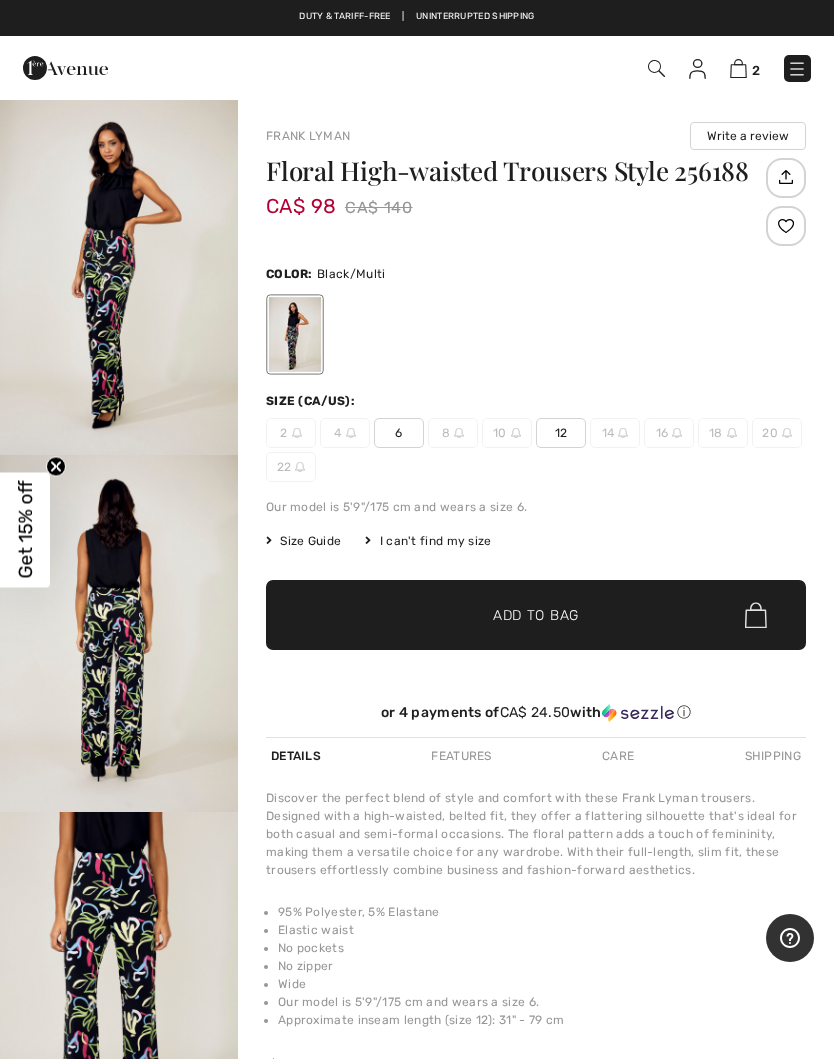 click at bounding box center [119, 276] 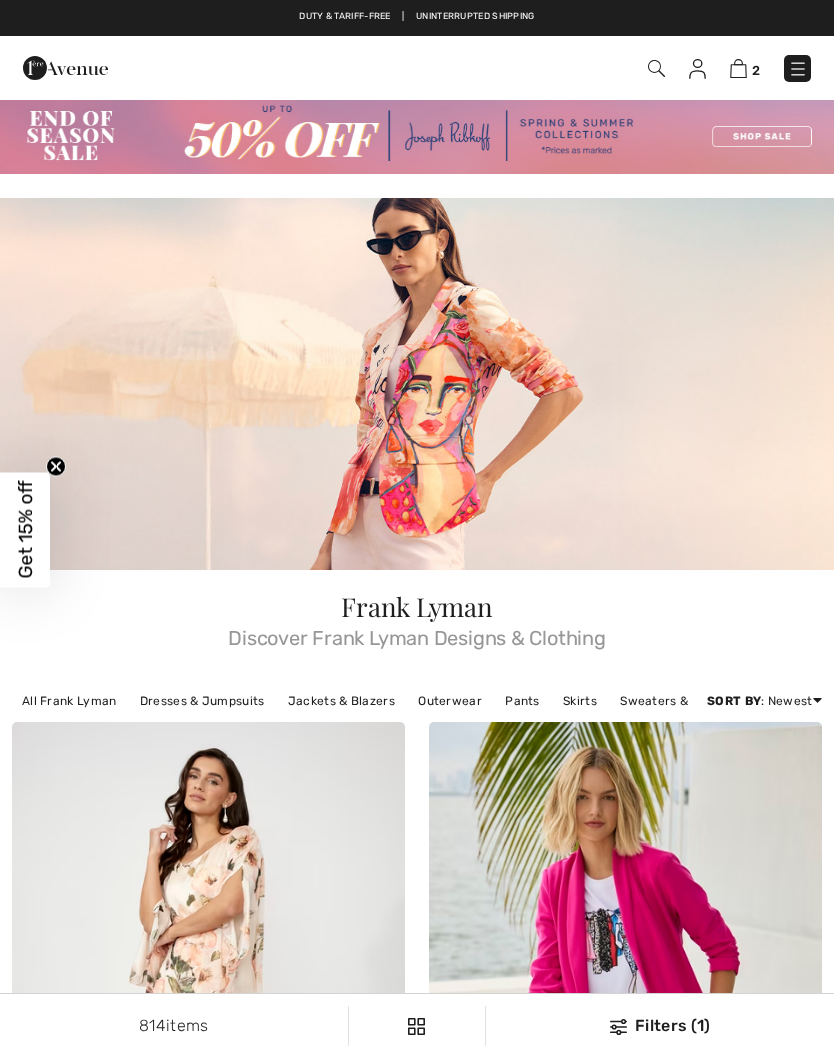 checkbox on "true" 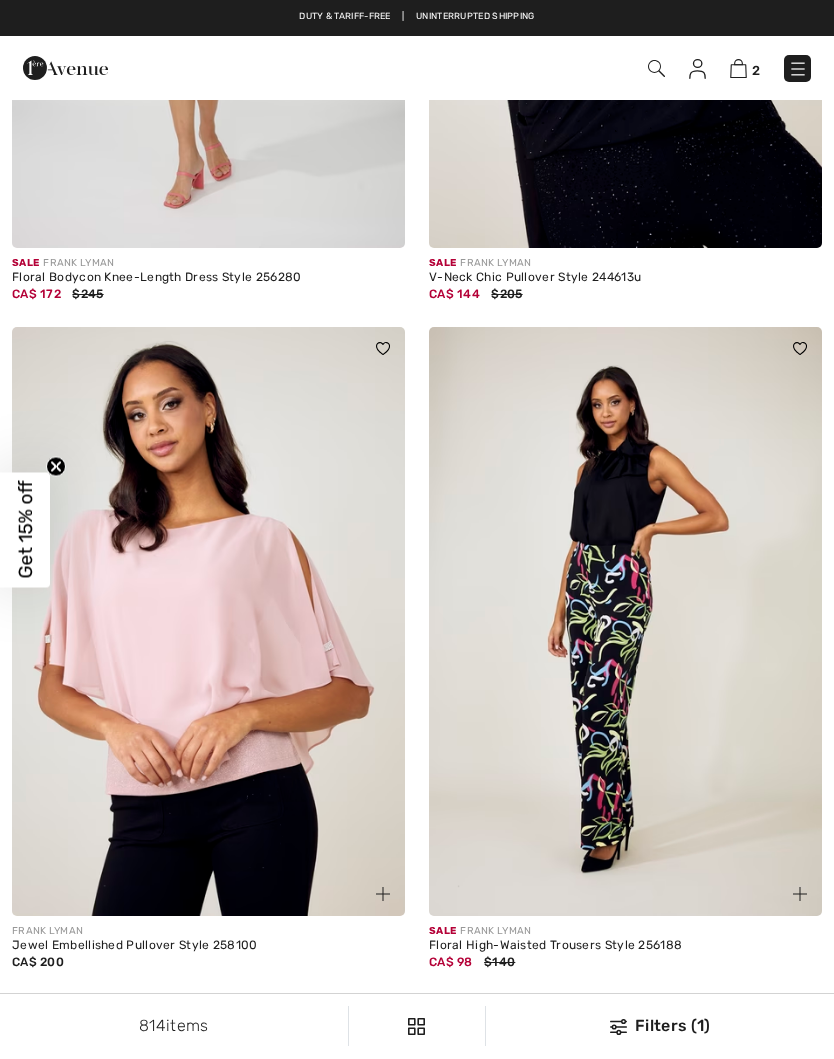 scroll, scrollTop: 0, scrollLeft: 0, axis: both 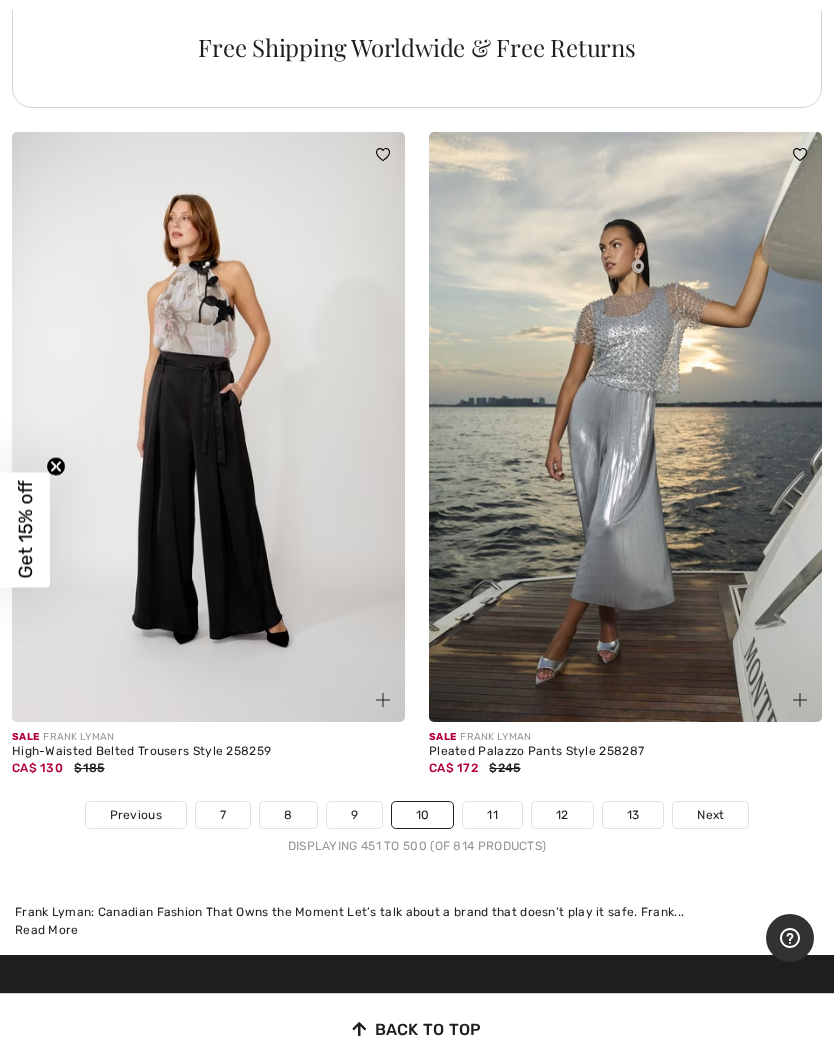 click on "11" at bounding box center (492, 815) 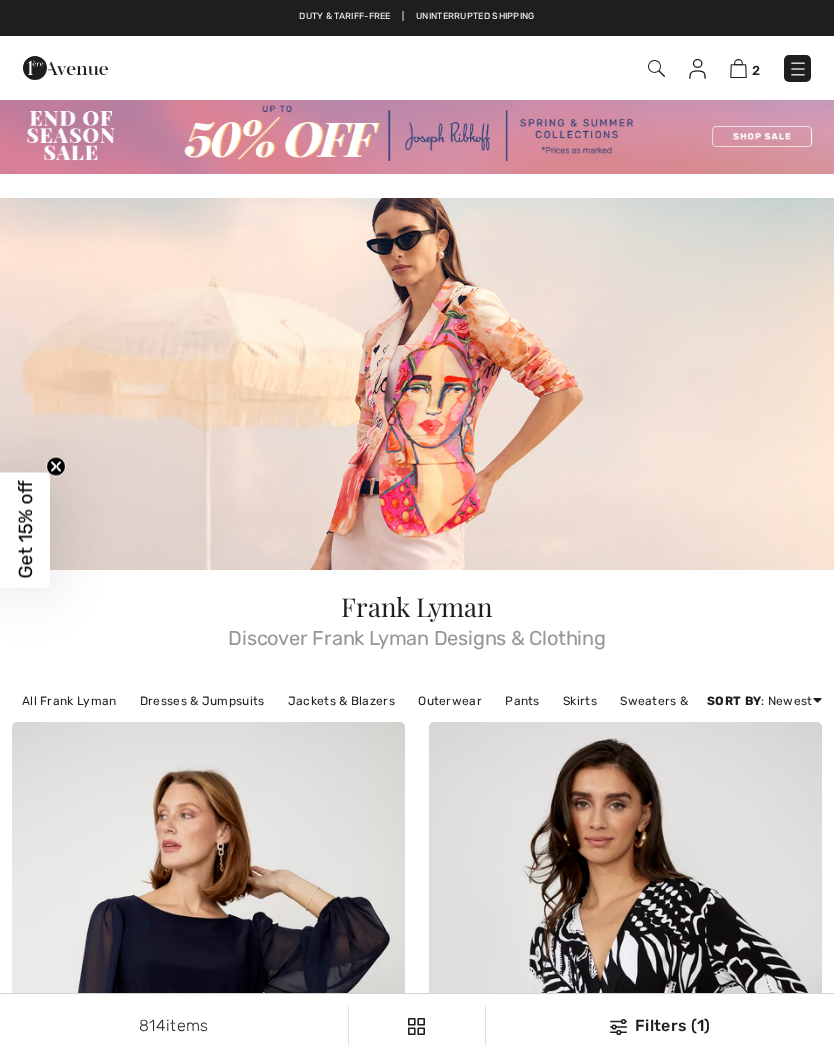 scroll, scrollTop: 0, scrollLeft: 0, axis: both 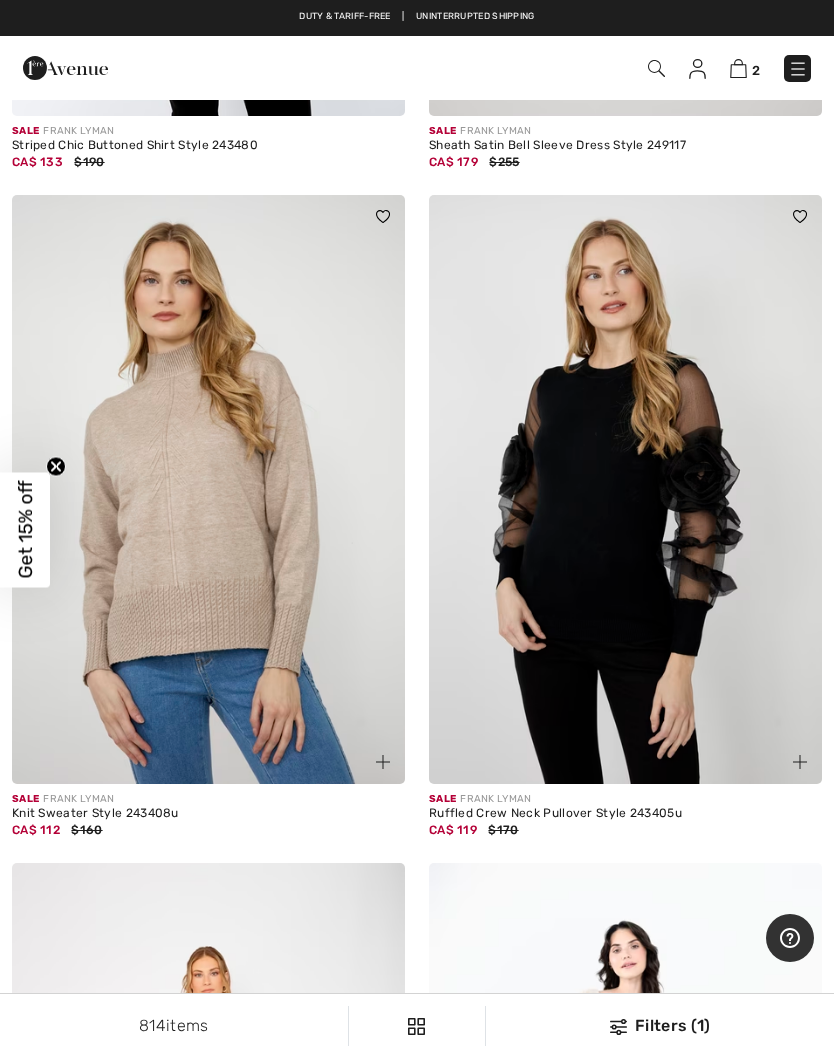 click at bounding box center [625, 490] 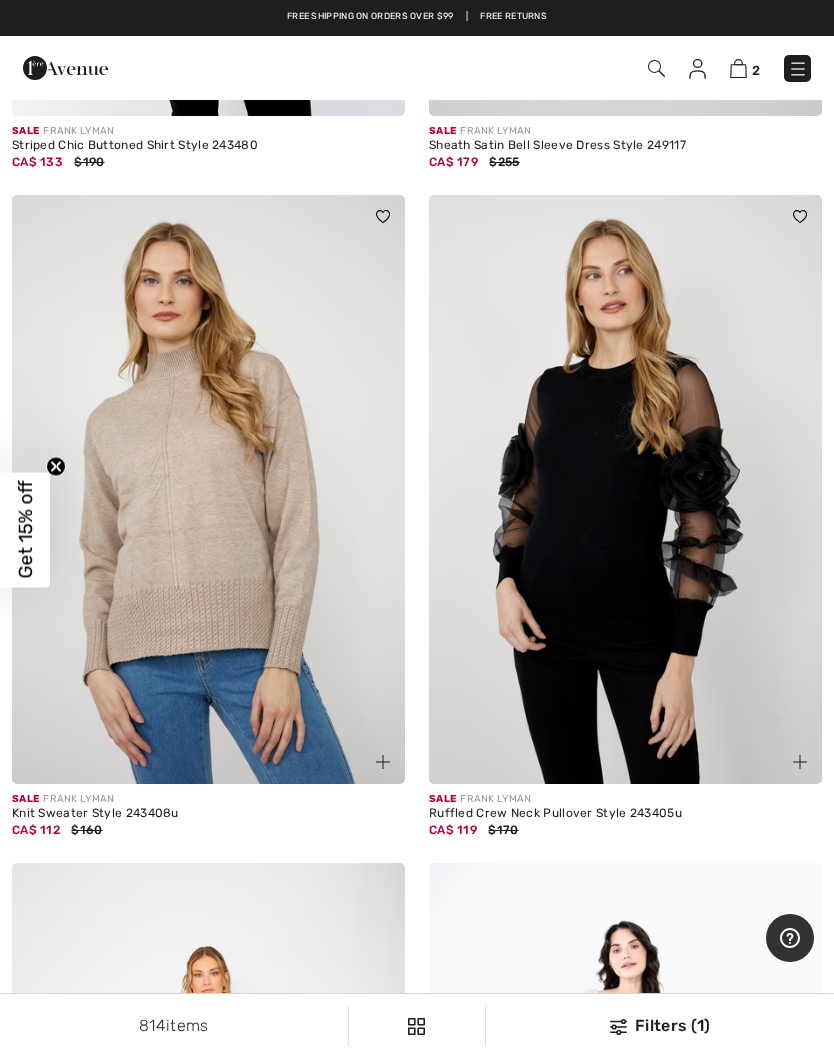 click at bounding box center (625, 490) 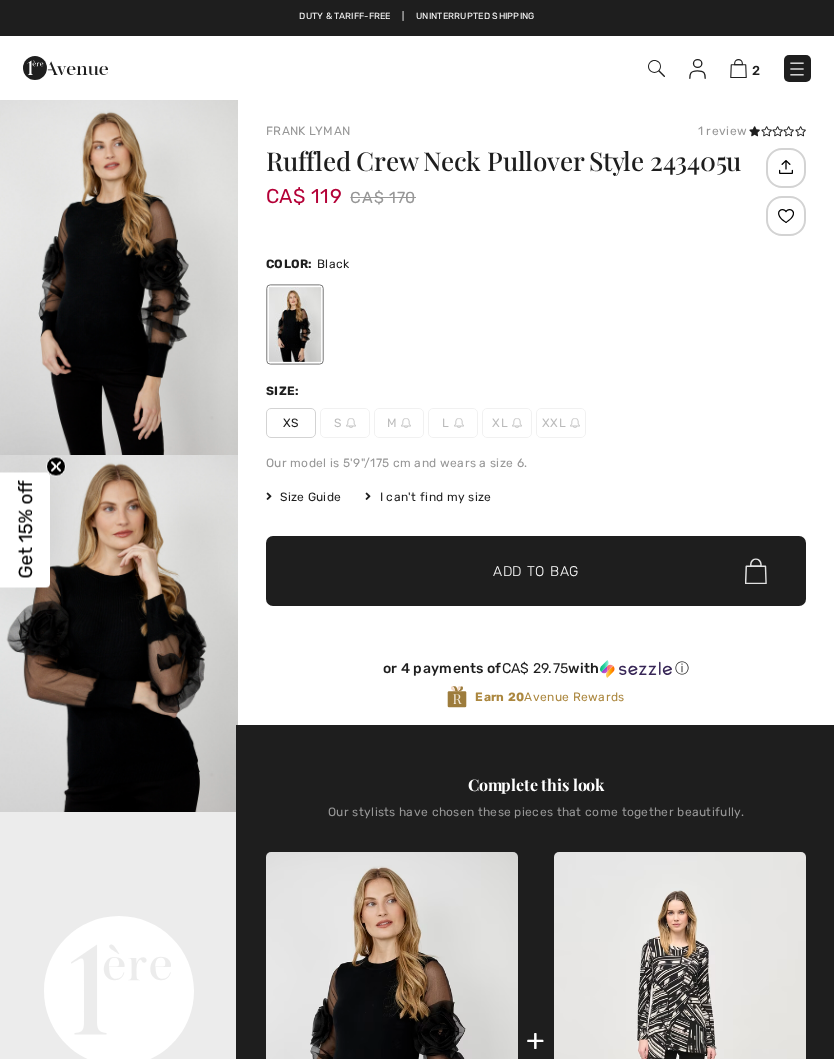 scroll, scrollTop: 0, scrollLeft: 0, axis: both 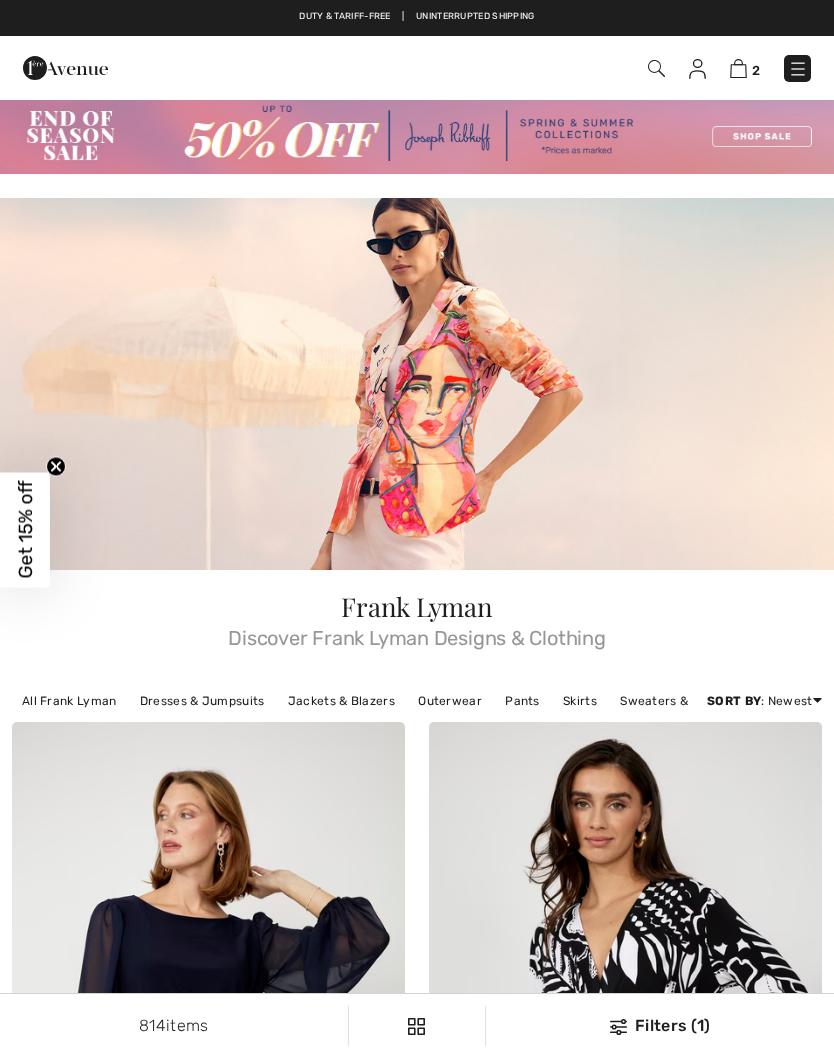 checkbox on "true" 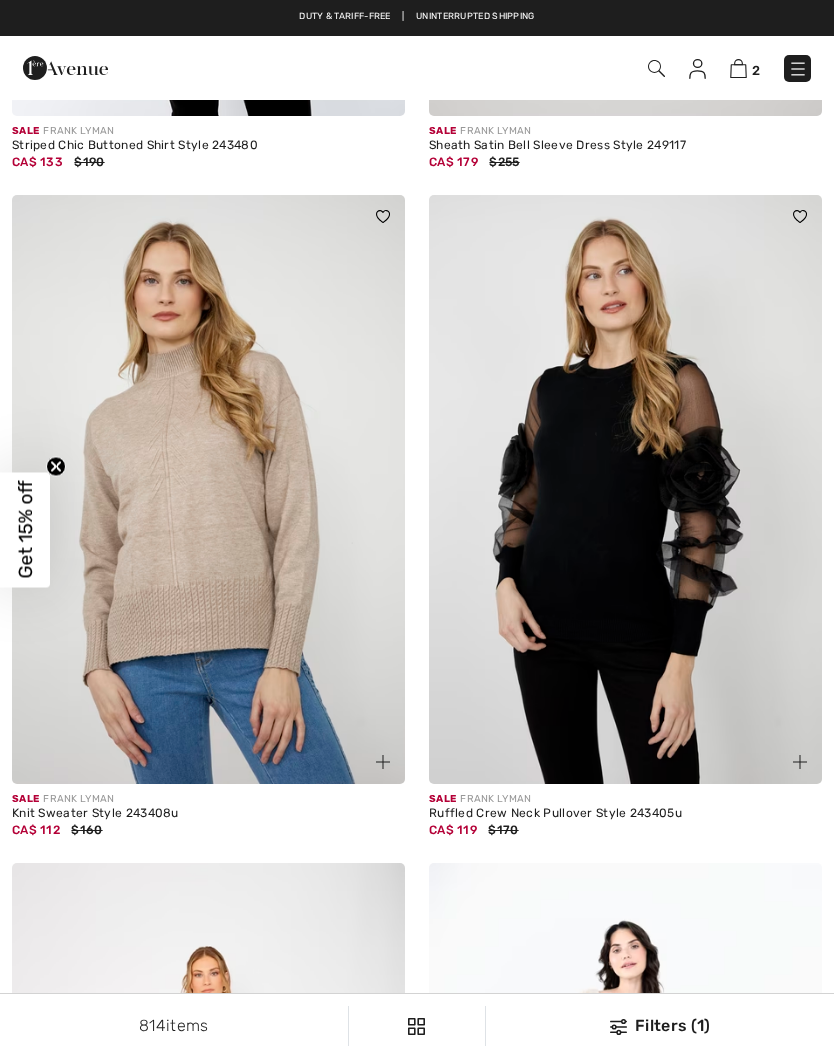 scroll, scrollTop: 0, scrollLeft: 0, axis: both 